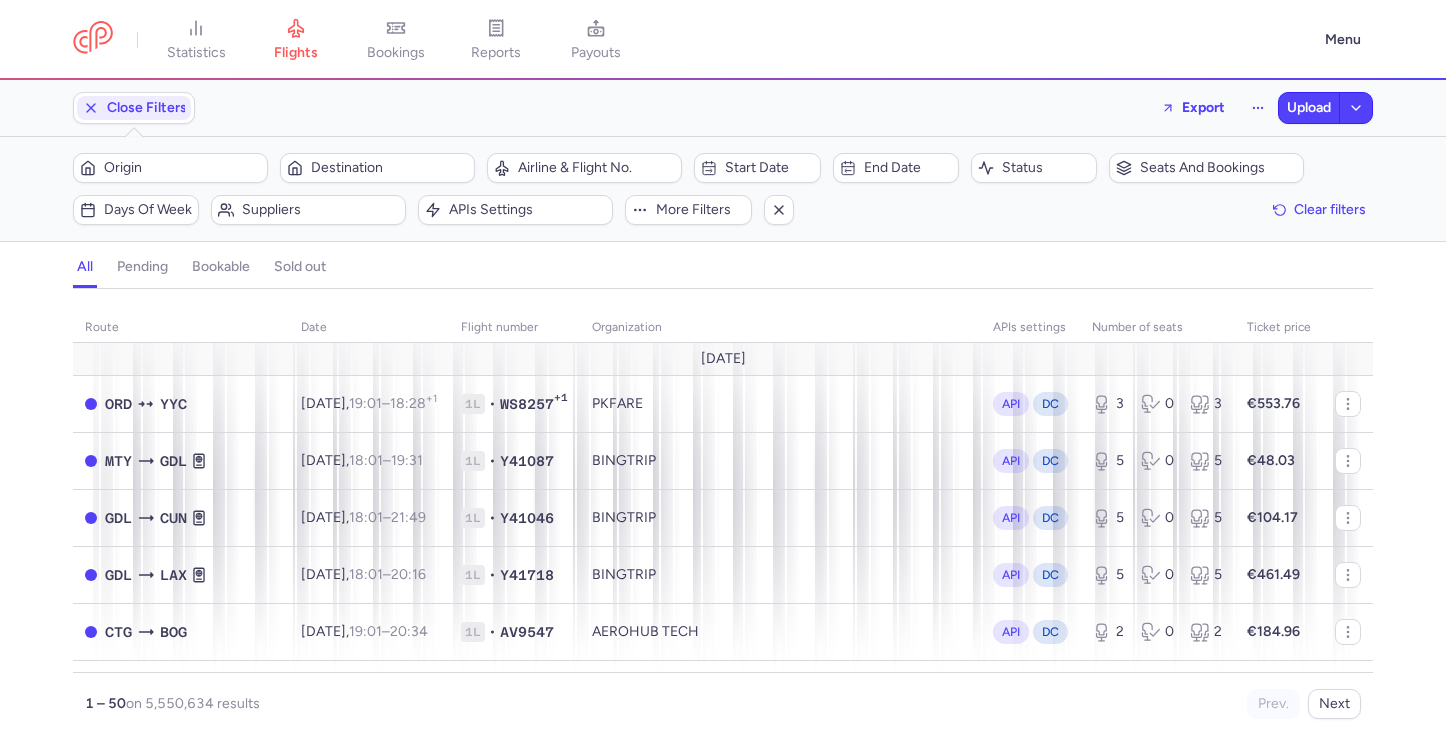 scroll, scrollTop: 0, scrollLeft: 0, axis: both 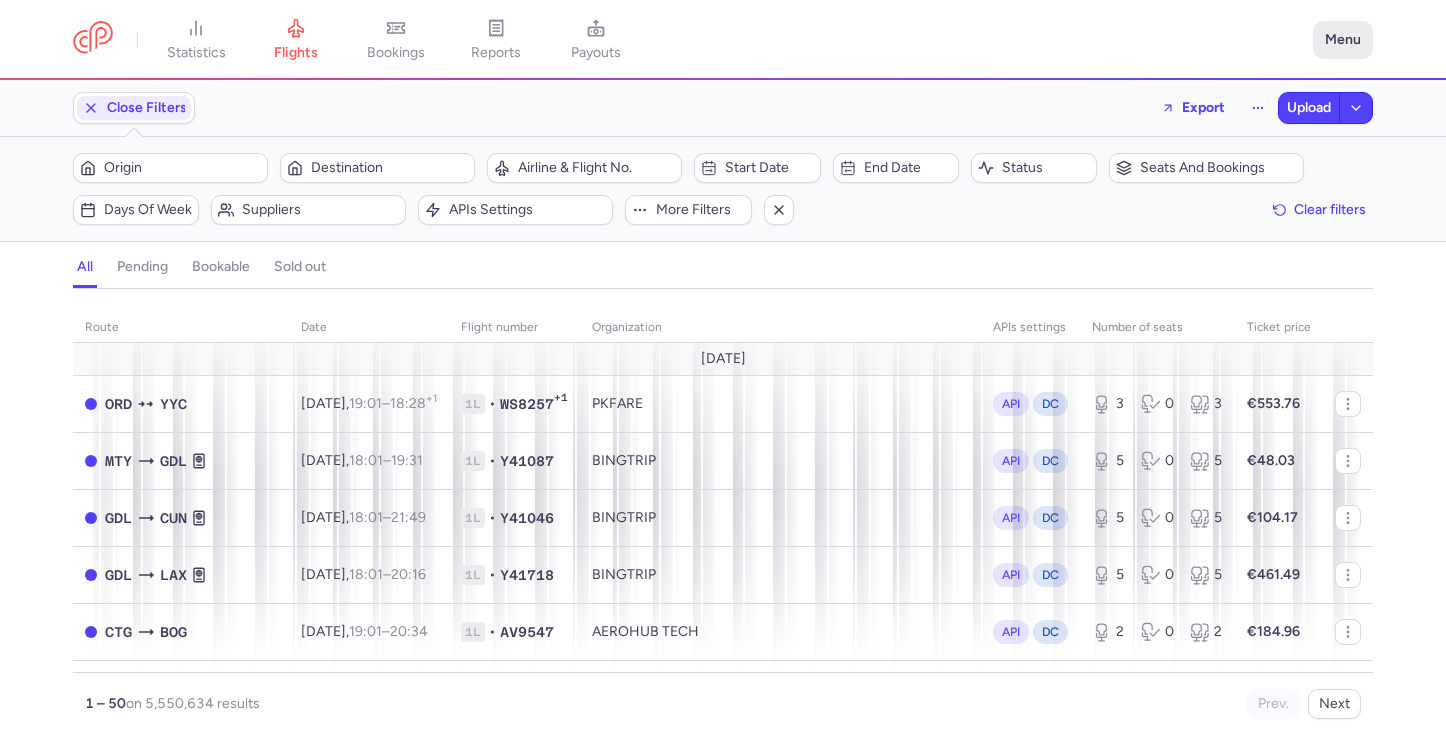 click on "Menu" at bounding box center [1343, 40] 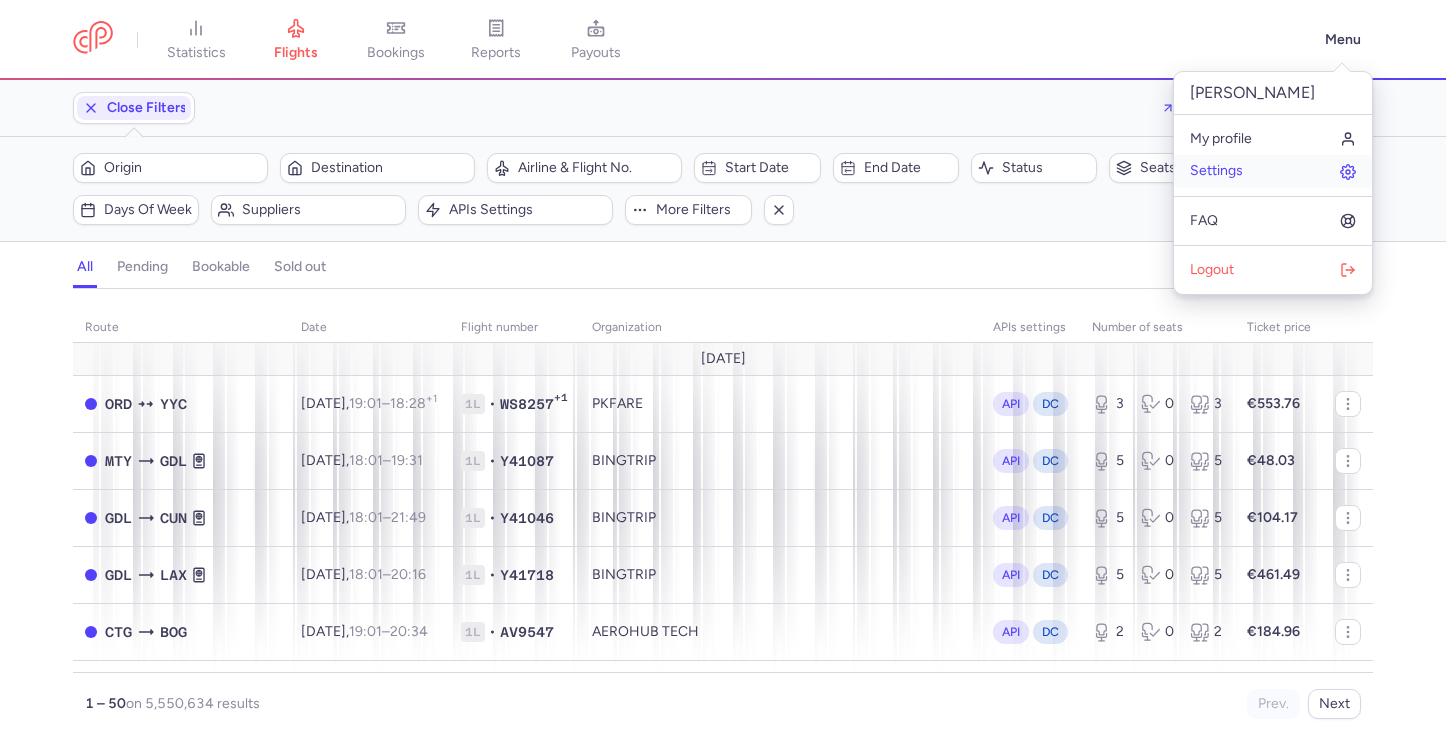 click on "Settings" at bounding box center (1273, 171) 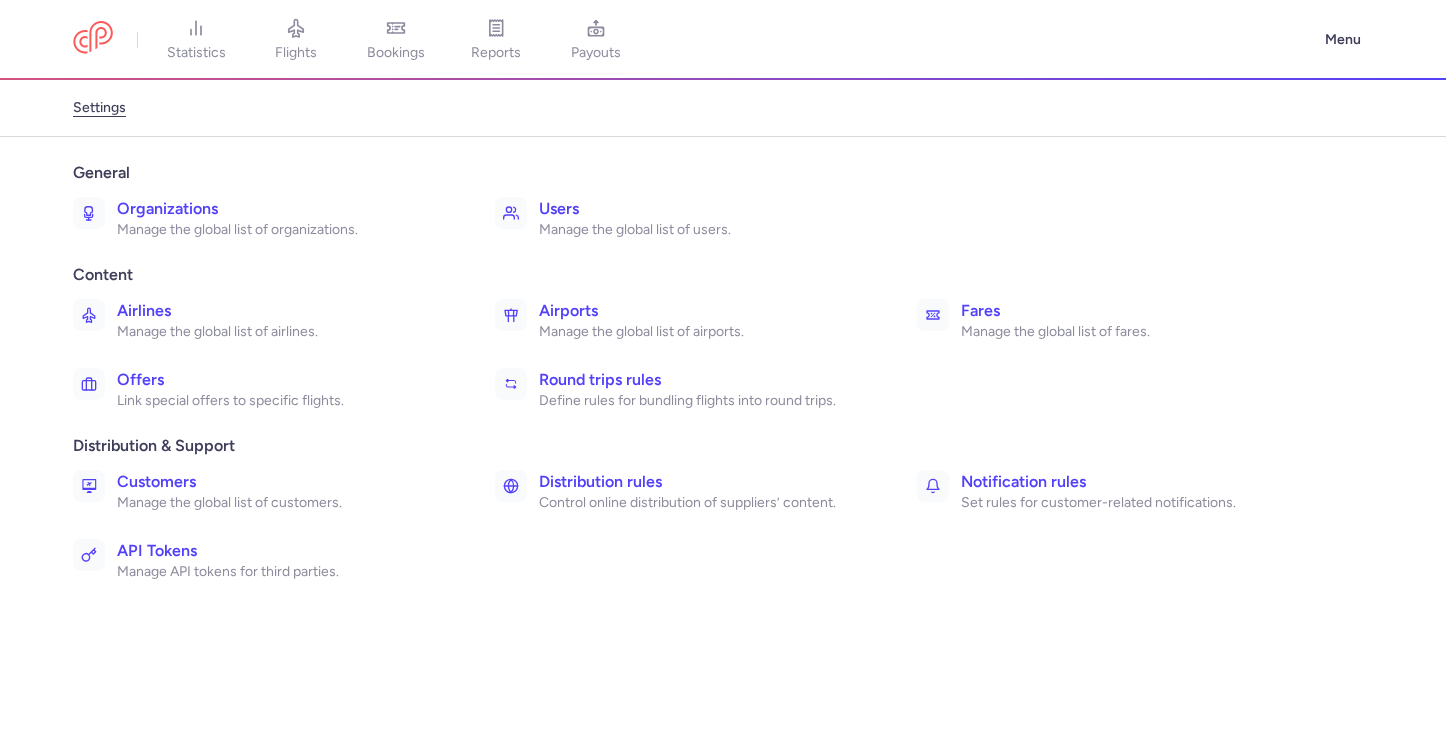 click on "Control online distribution of suppliers’ content." at bounding box center (706, 503) 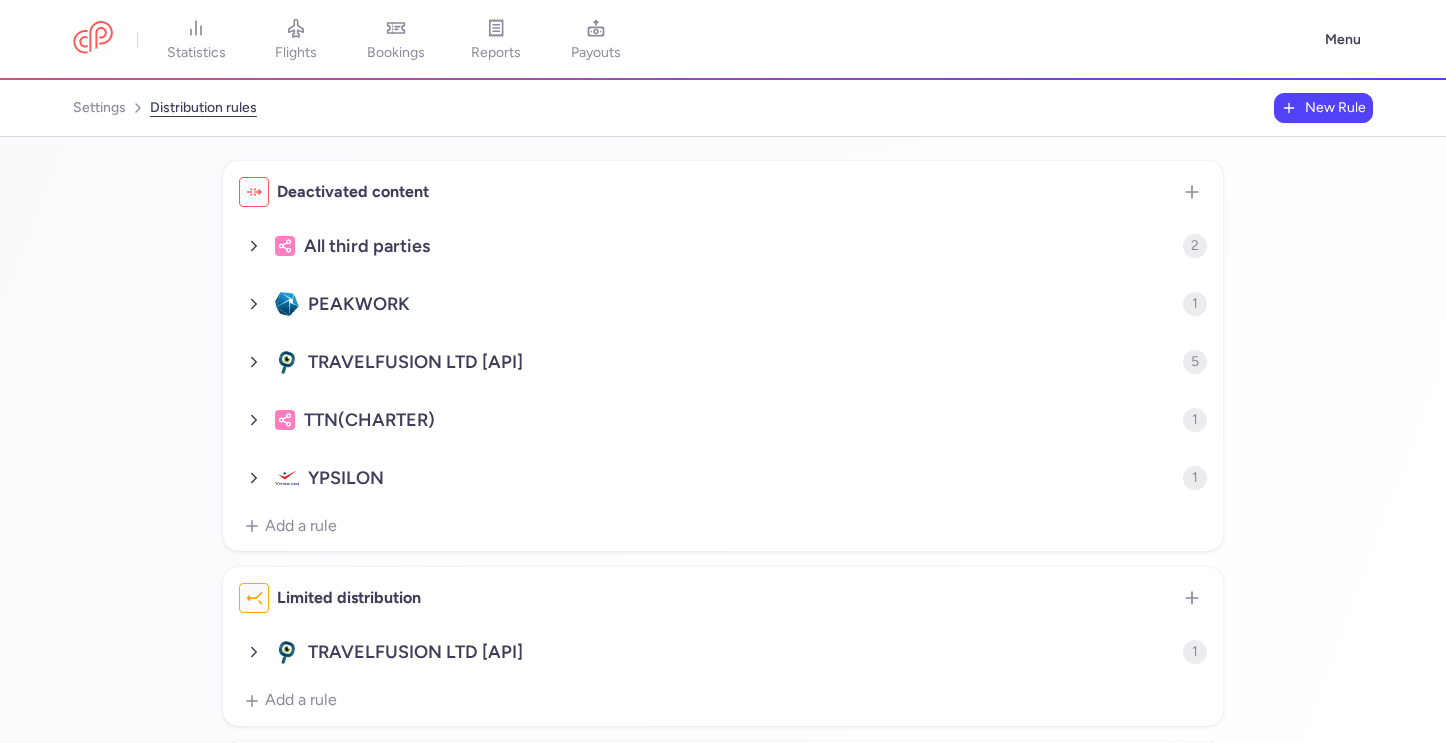 click on "All third parties 2  PEAKWORK 1  TRAVELFUSION LTD [API] 5  TTN(CHARTER) 1  YPSILON 1" at bounding box center (723, 362) 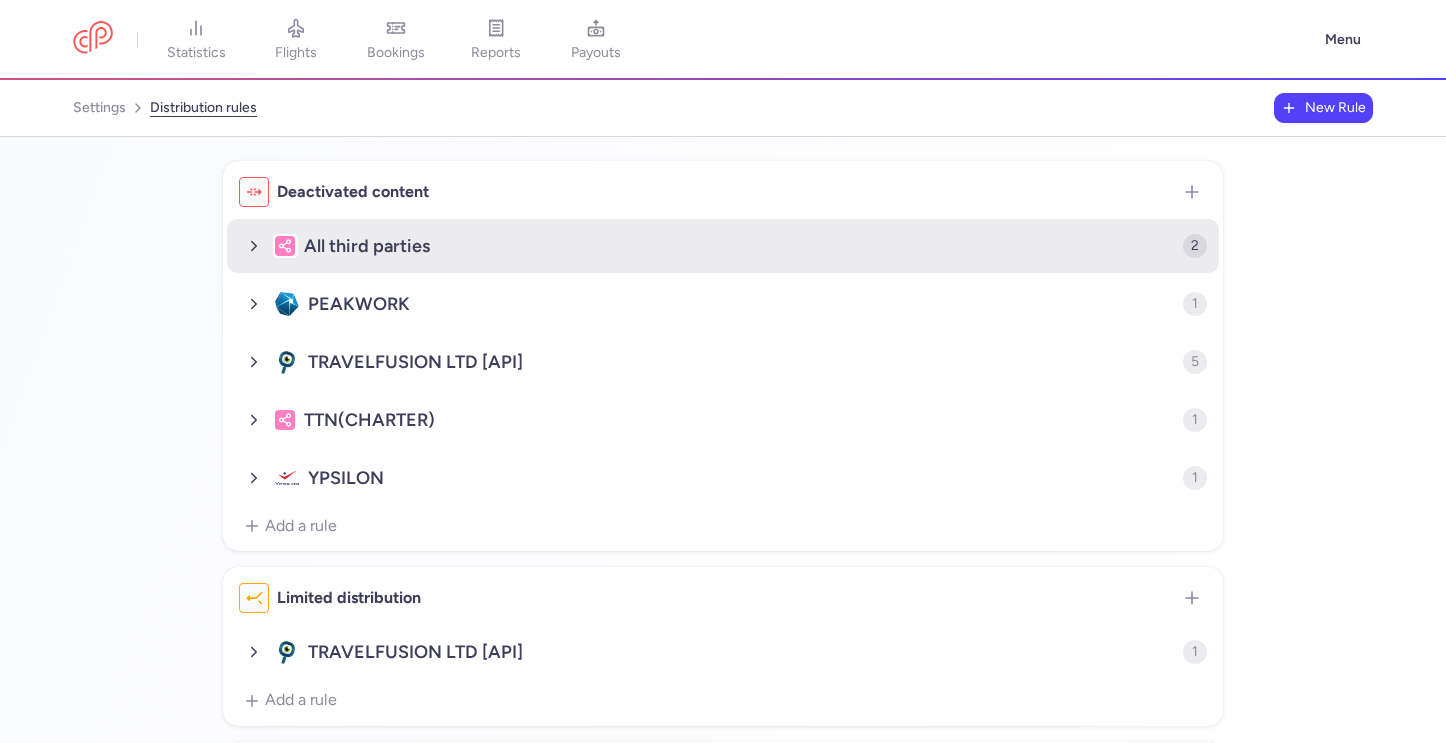 click on "All third parties" 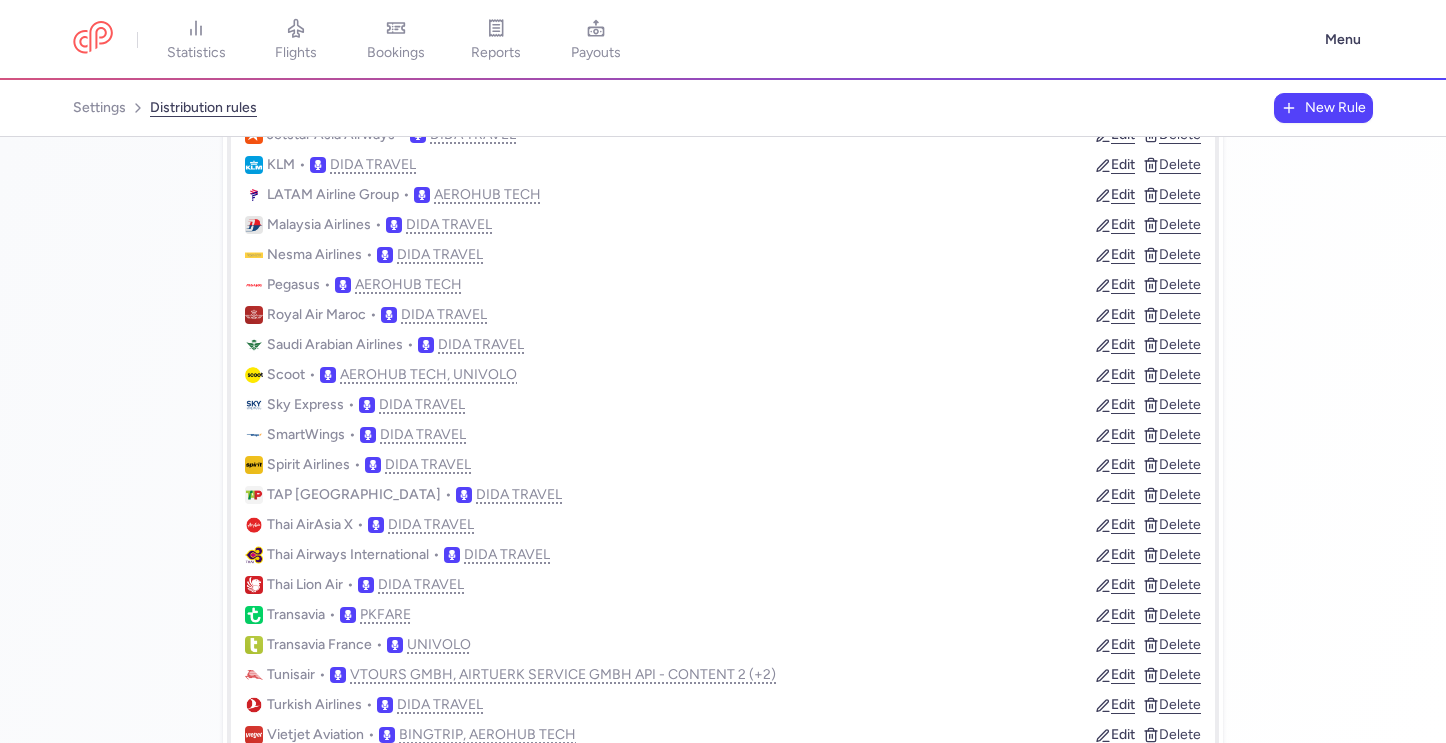 scroll, scrollTop: 0, scrollLeft: 0, axis: both 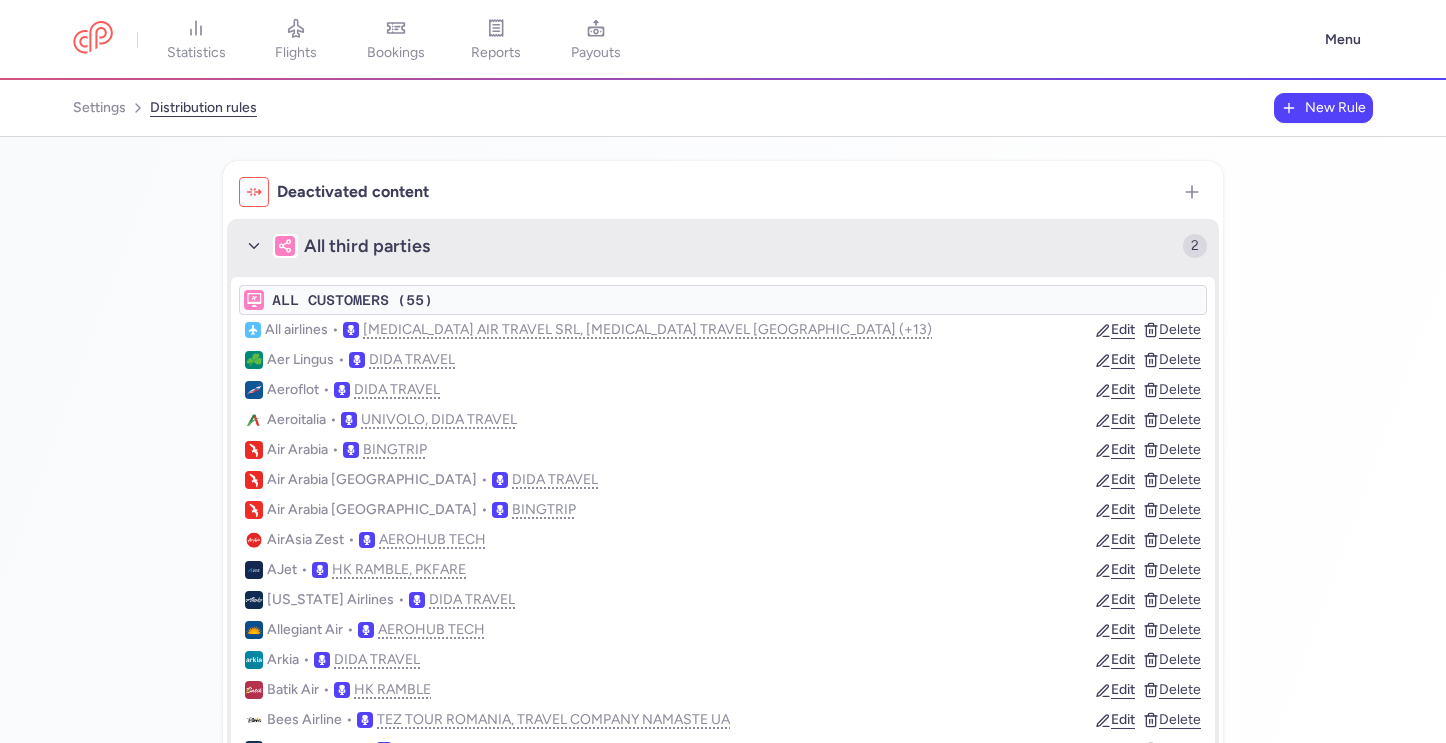 click on "All third parties" 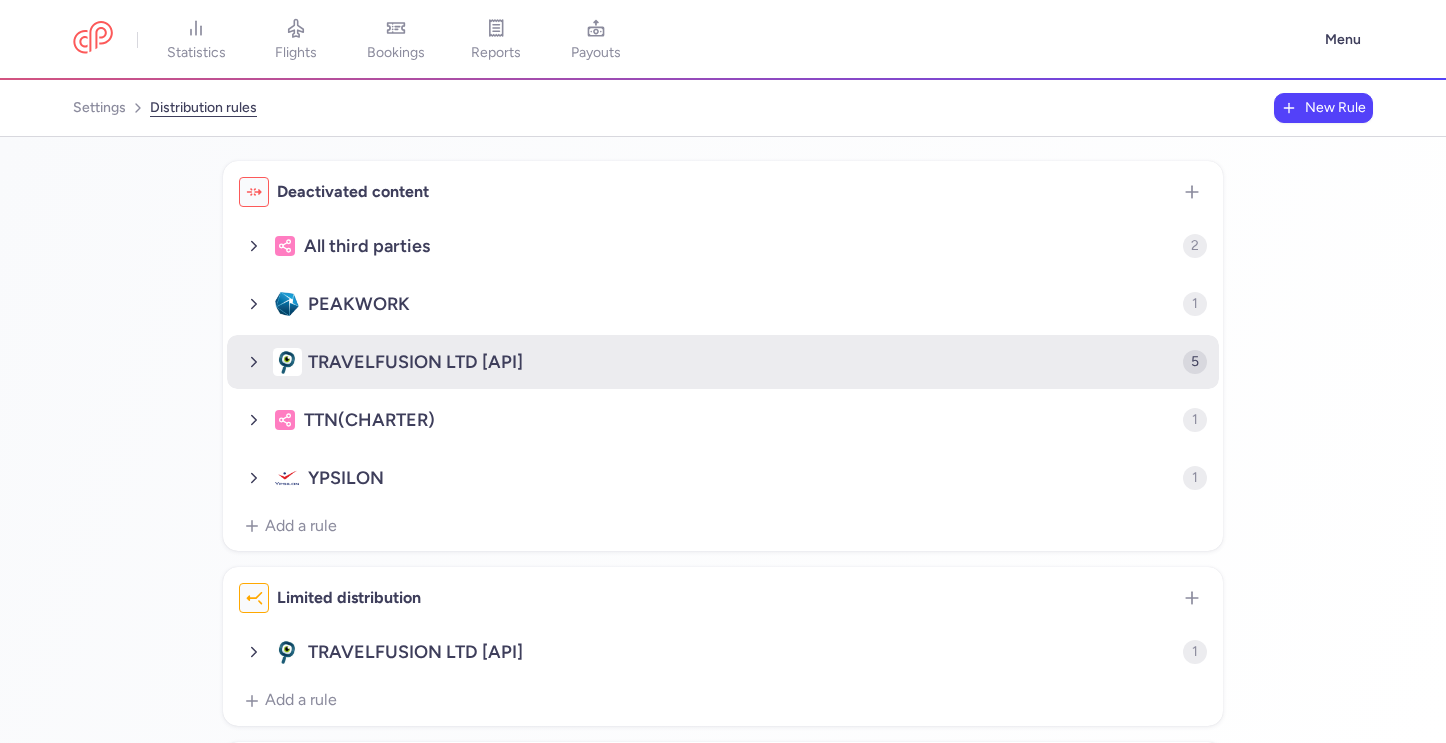 click on "TRAVELFUSION LTD [API]" 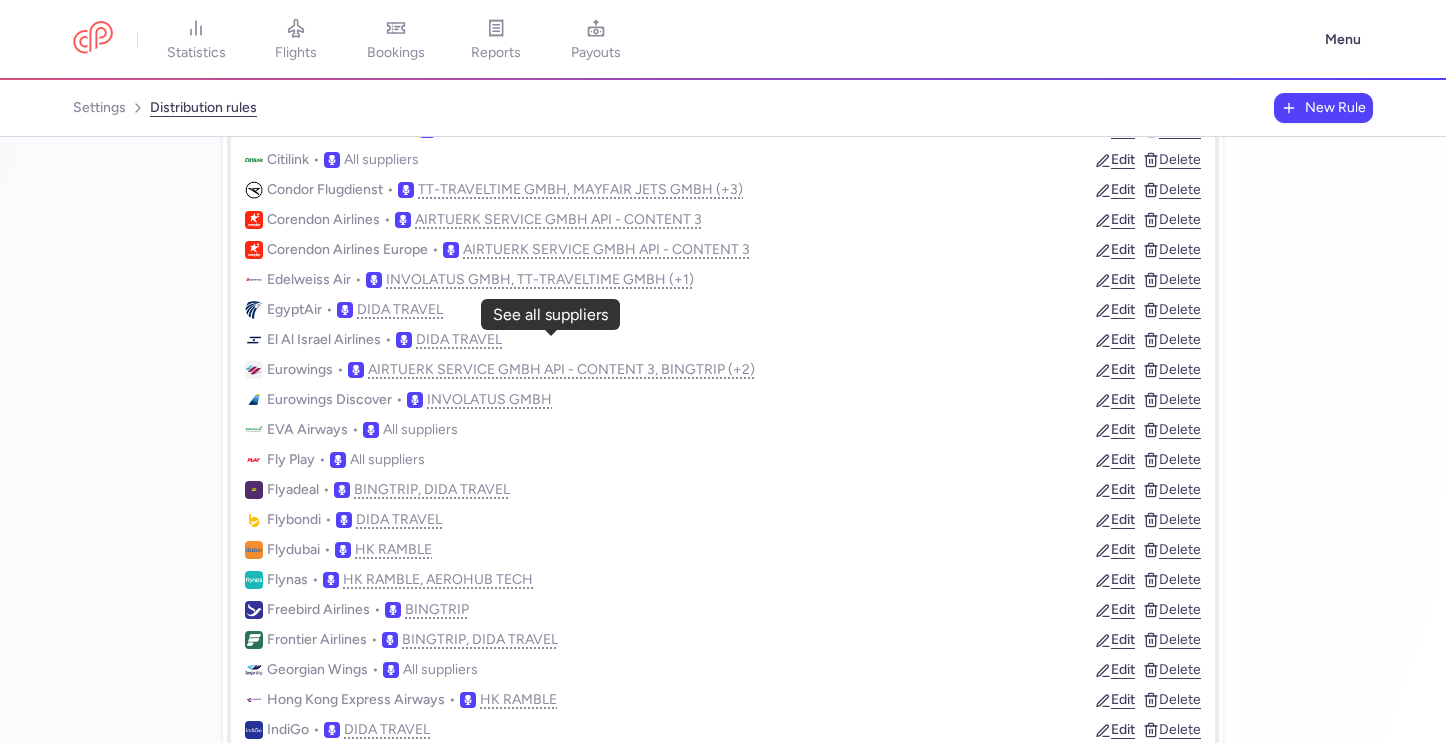 scroll, scrollTop: 1318, scrollLeft: 0, axis: vertical 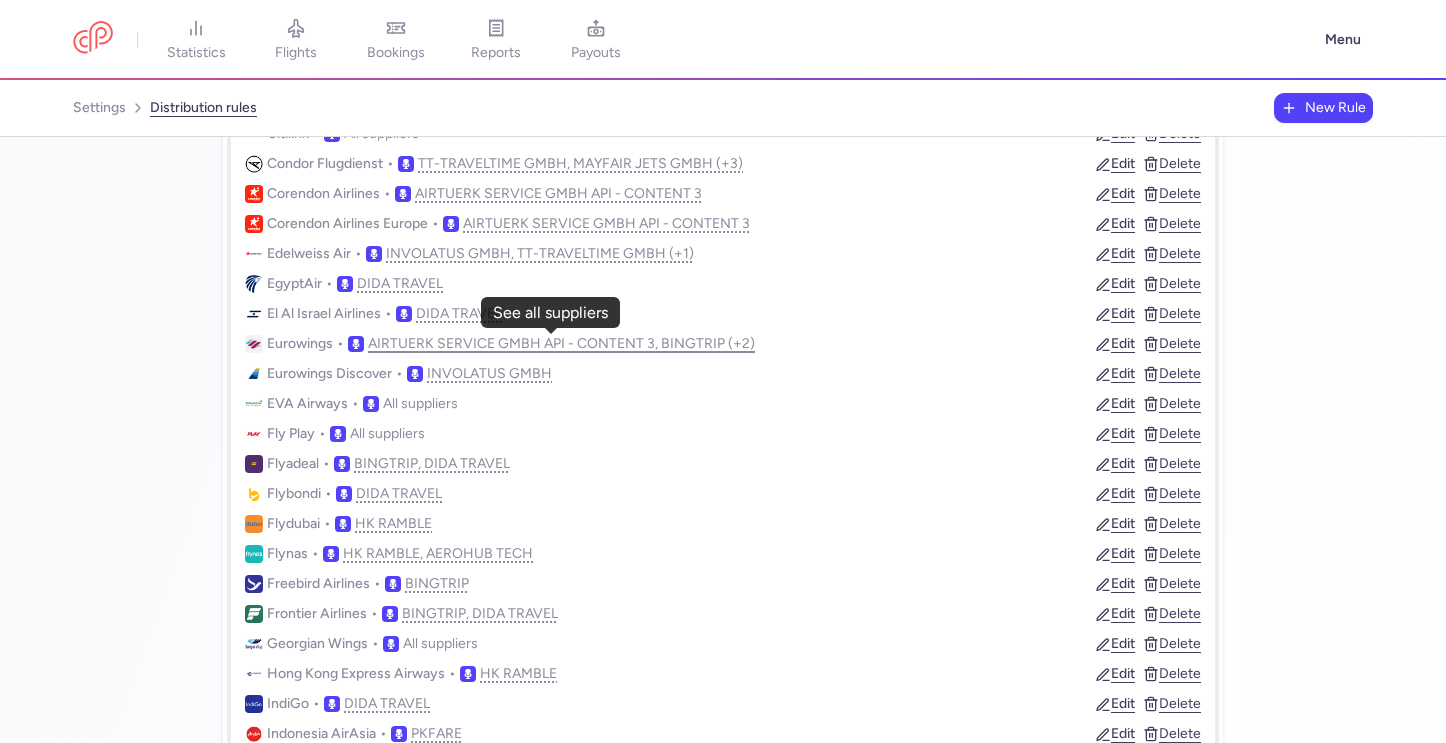 click on "AIRTUERK SERVICE GMBH API - CONTENT 3, BINGTRIP (+2)" at bounding box center [561, 344] 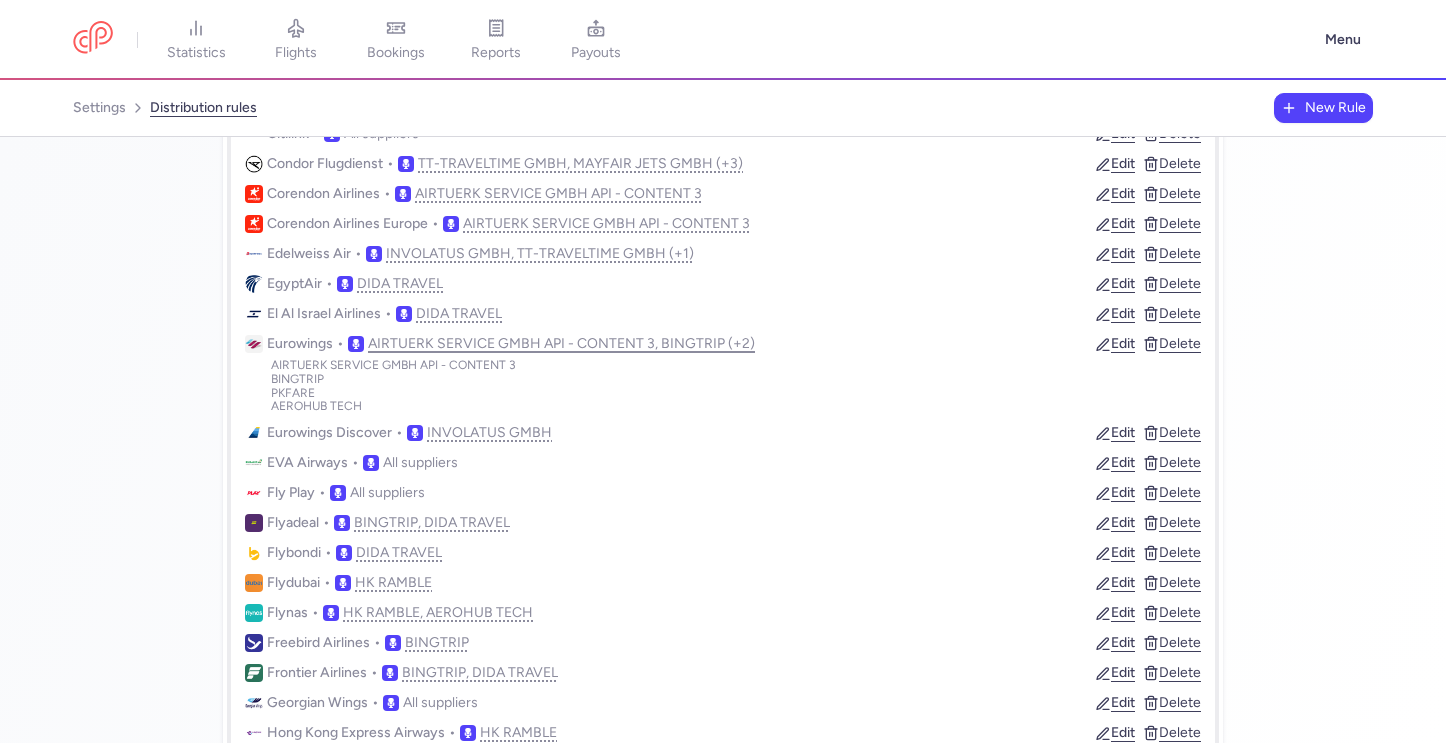click on "AIRTUERK SERVICE GMBH API - CONTENT 3, BINGTRIP (+2)" at bounding box center [561, 344] 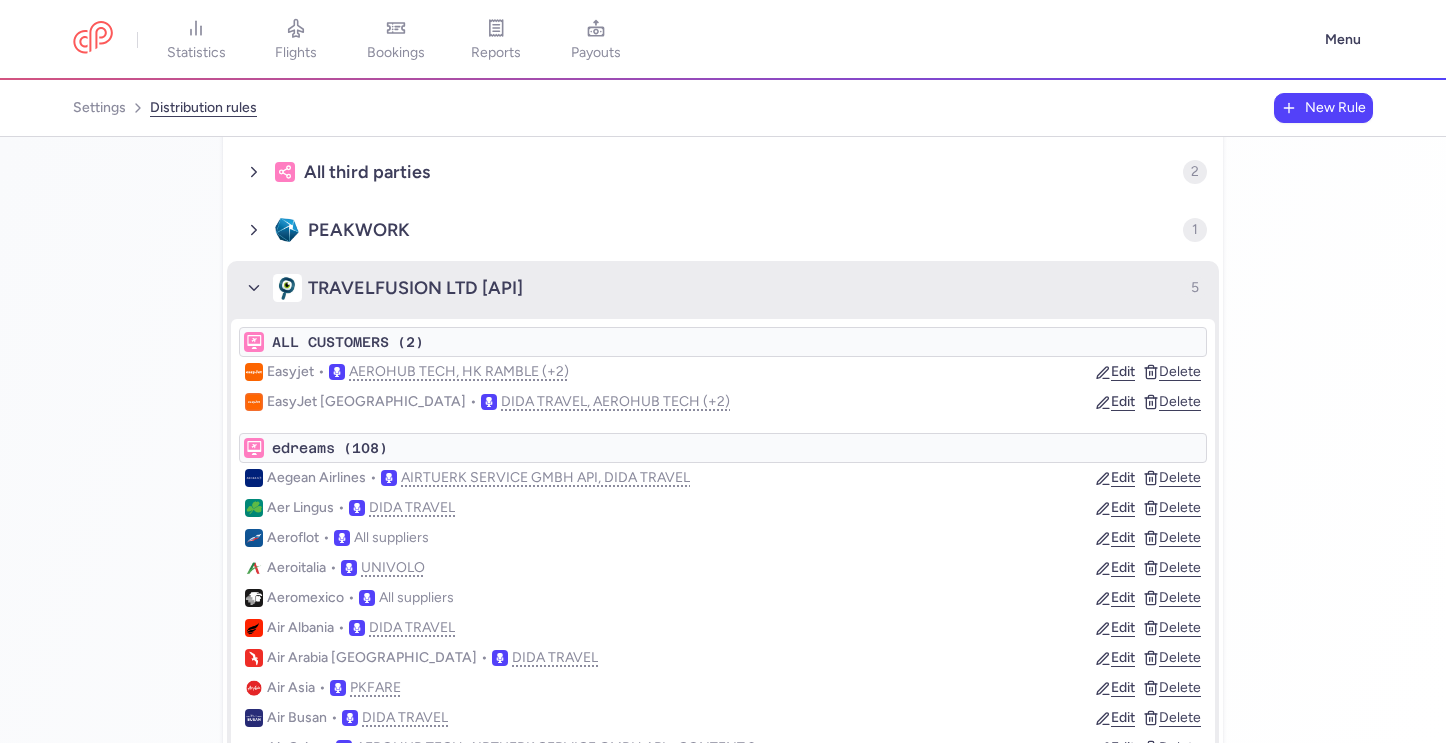 scroll, scrollTop: 52, scrollLeft: 0, axis: vertical 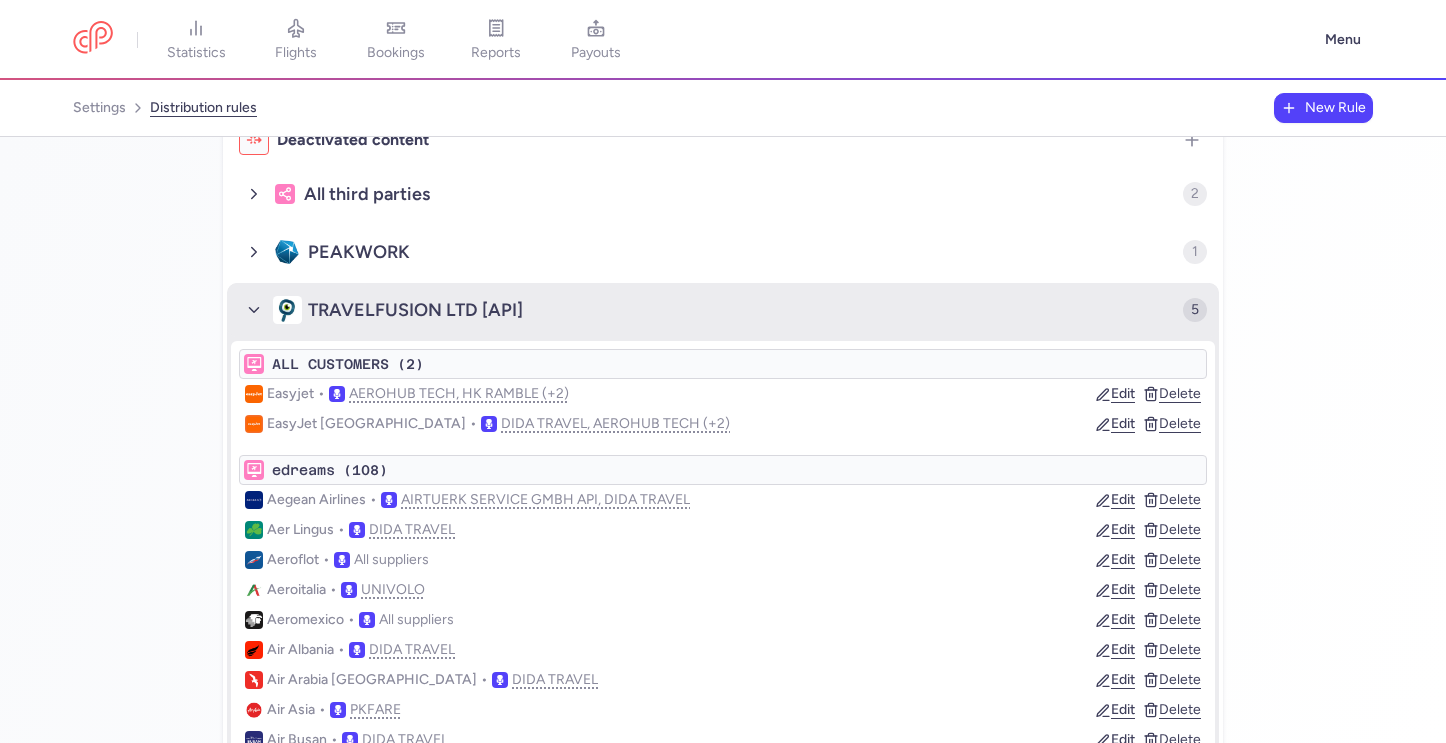 click on "TRAVELFUSION LTD [API]" 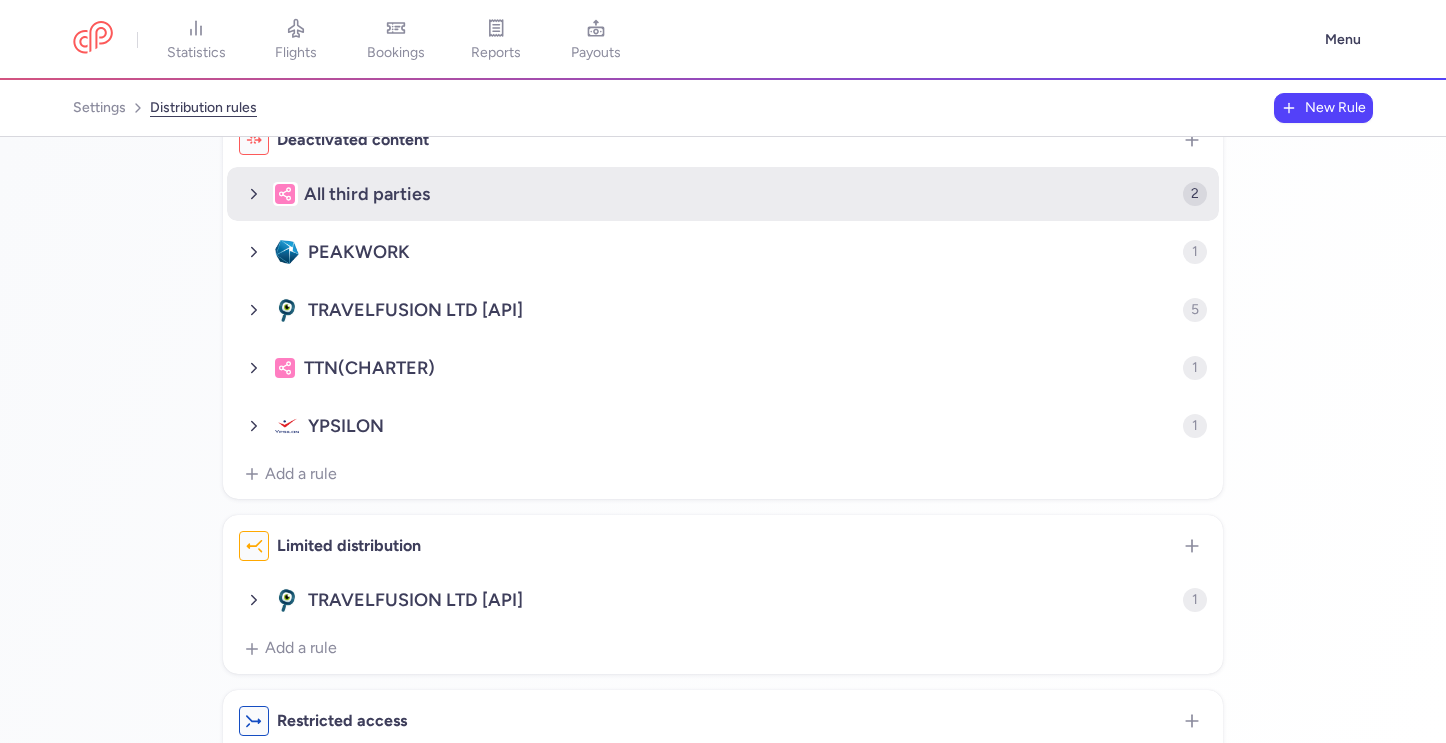 click on "All third parties" 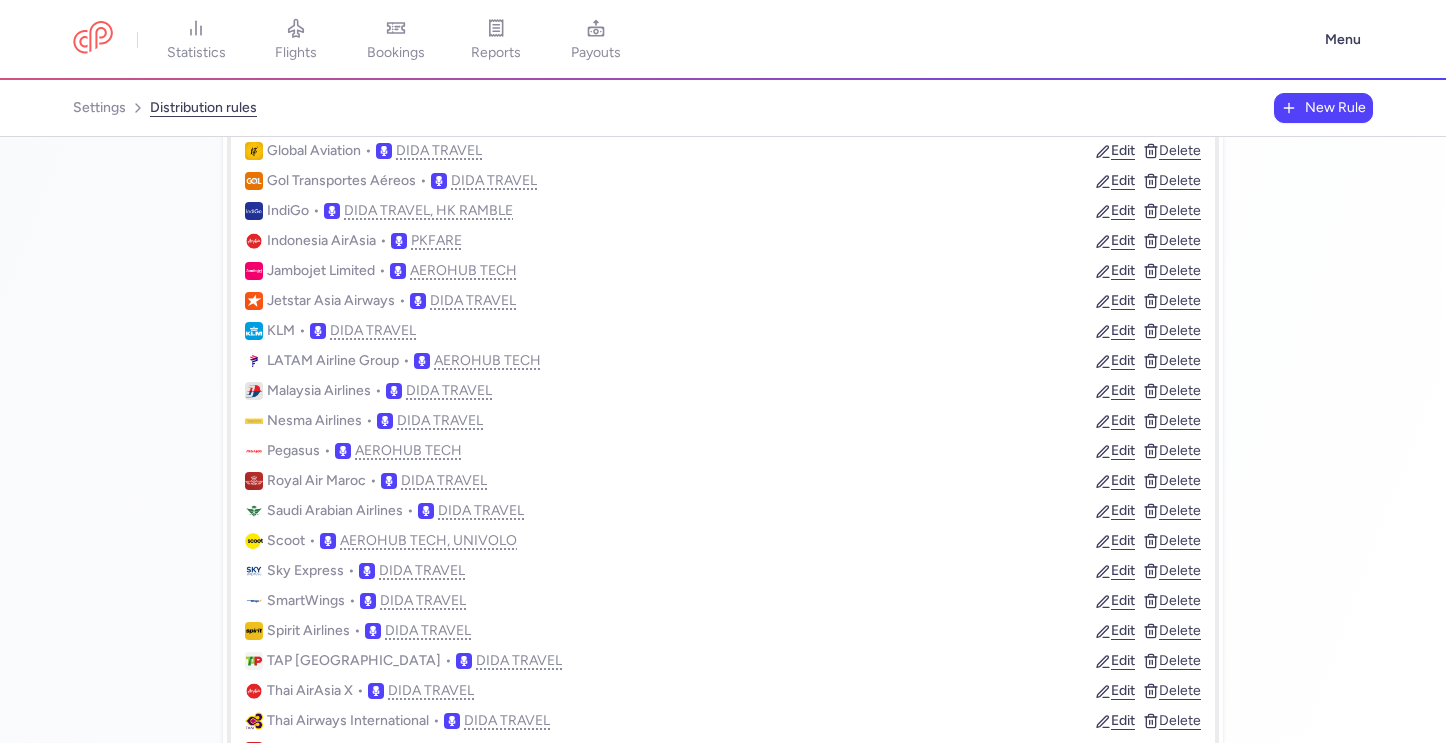 scroll, scrollTop: 0, scrollLeft: 0, axis: both 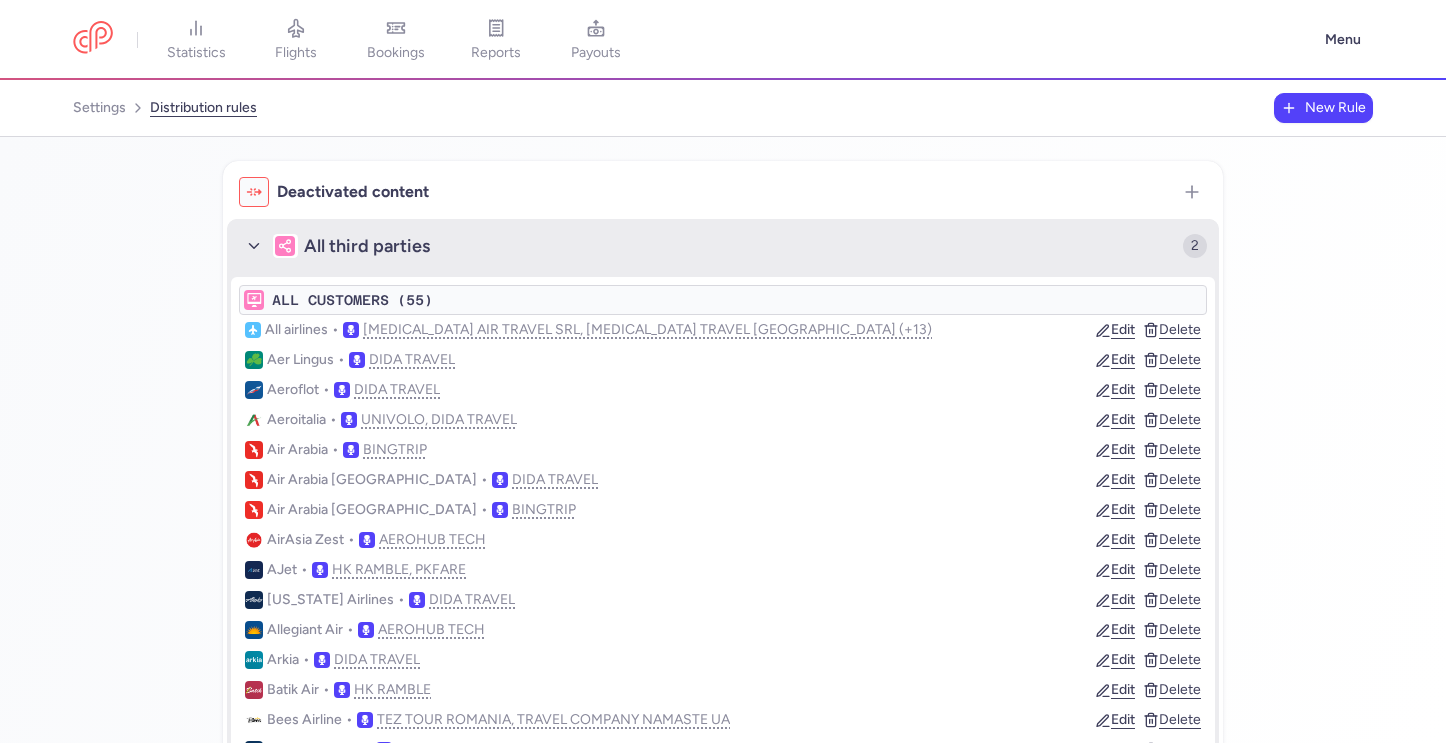 click on "All third parties 2" at bounding box center [723, 246] 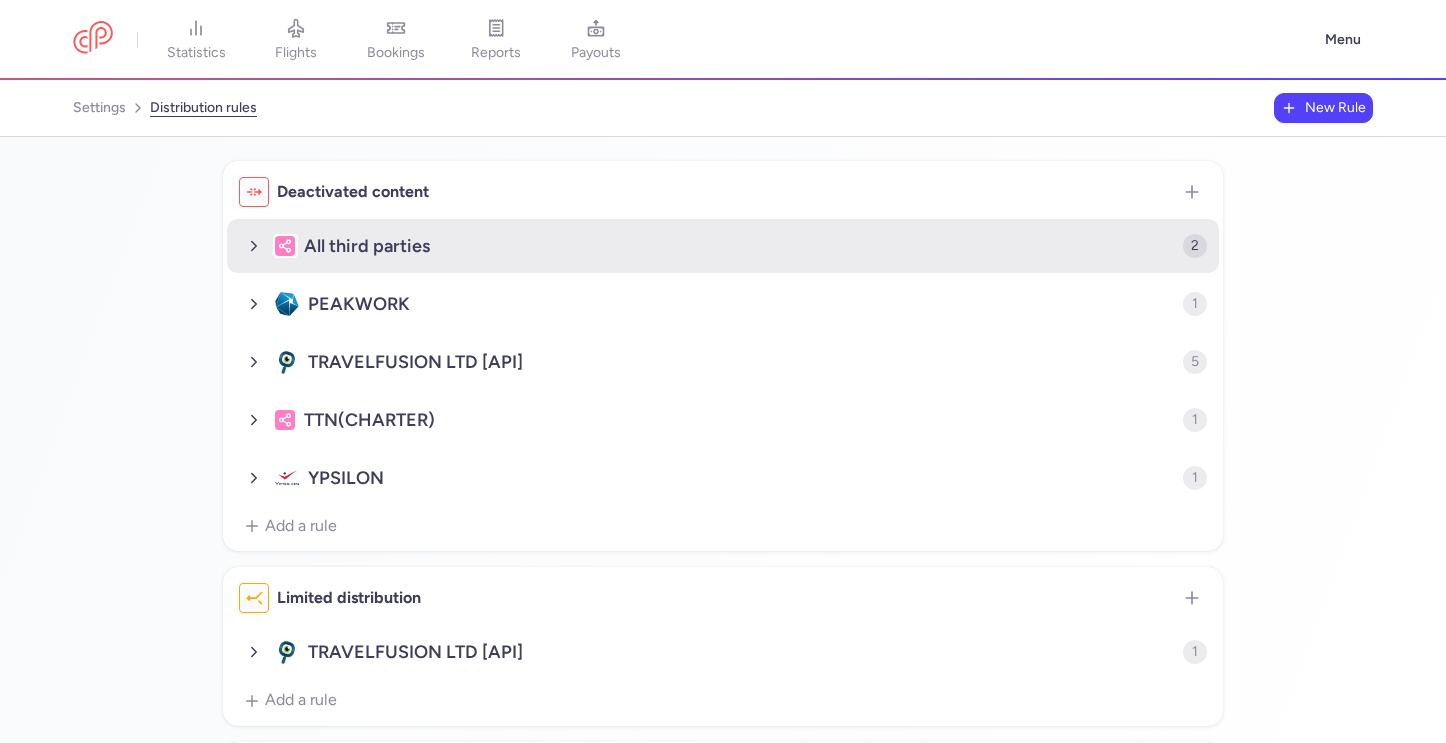 click on "All third parties 2" at bounding box center [723, 246] 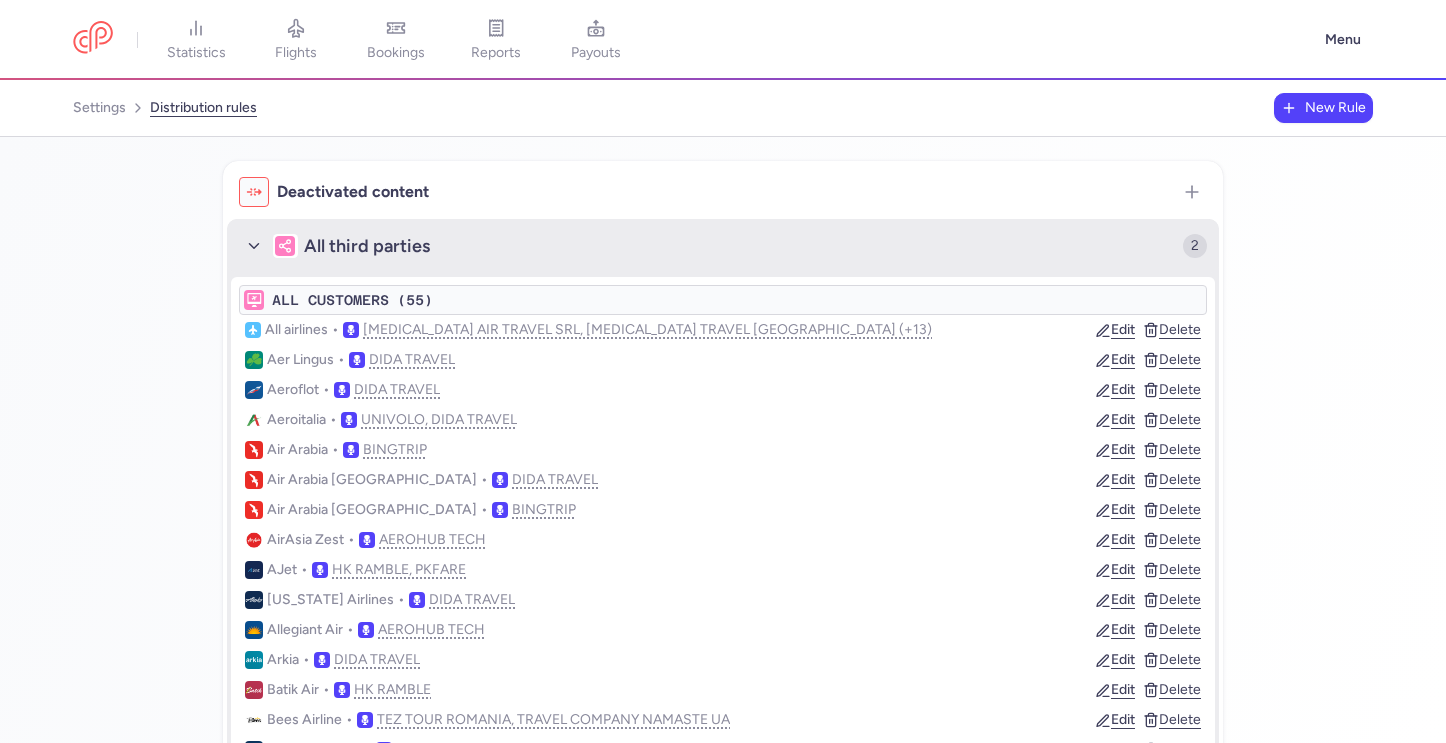 click on "All third parties 2" at bounding box center [723, 246] 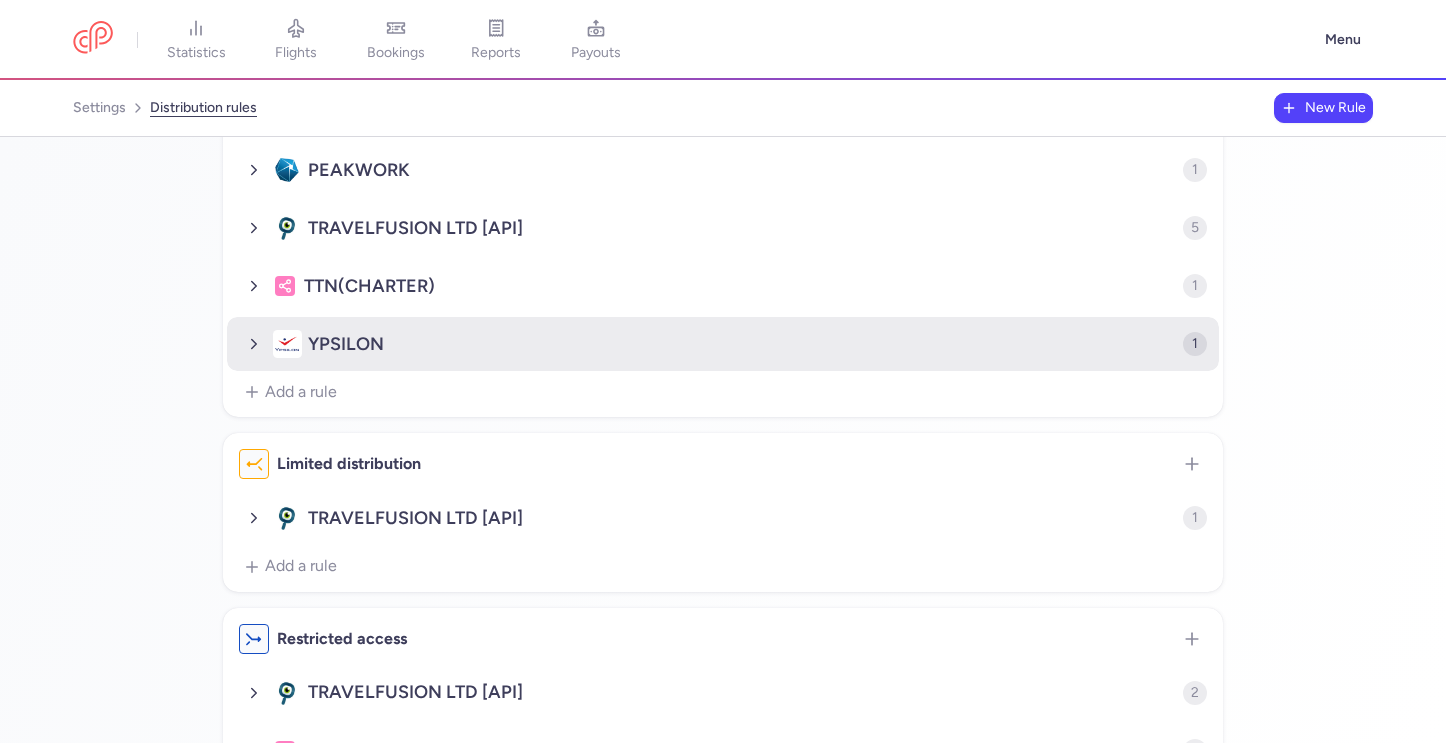 scroll, scrollTop: 64, scrollLeft: 0, axis: vertical 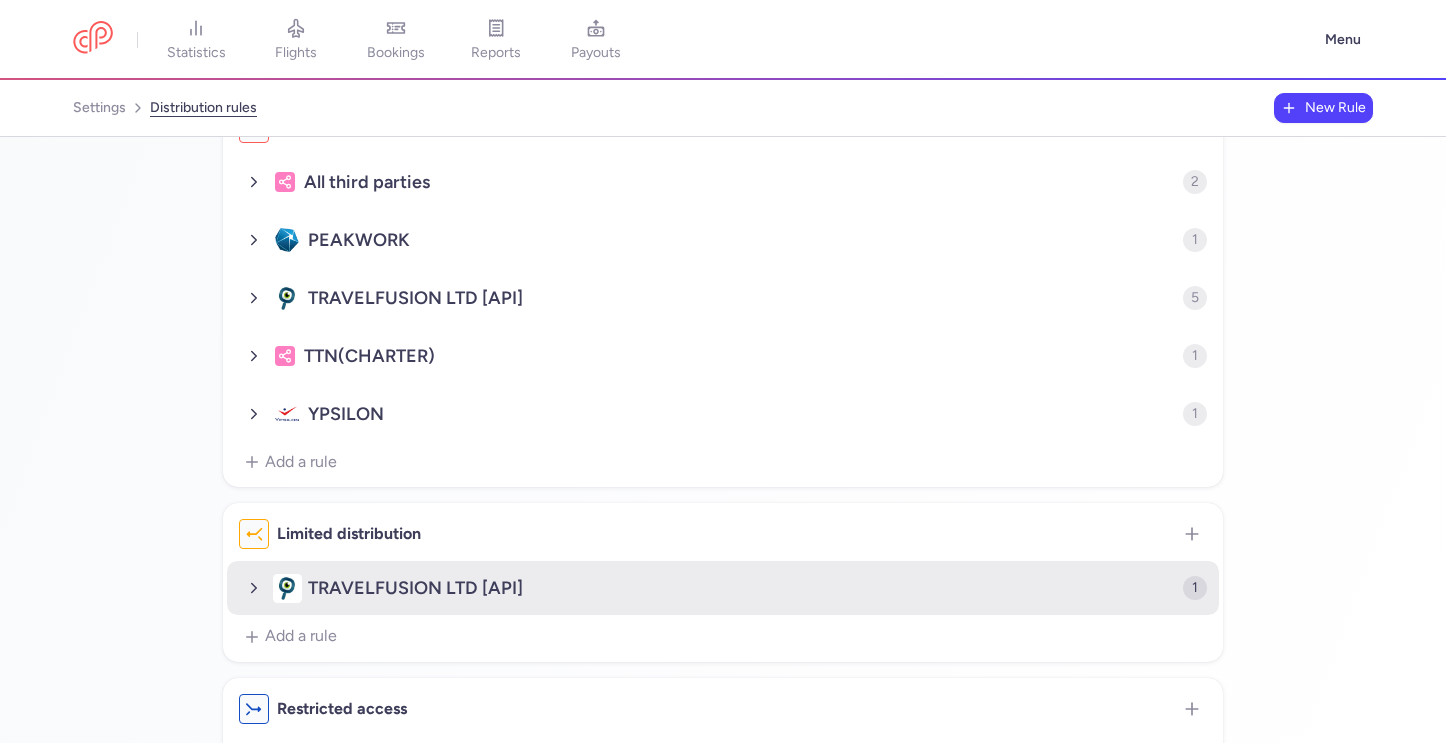 click on "TRAVELFUSION LTD [API]" 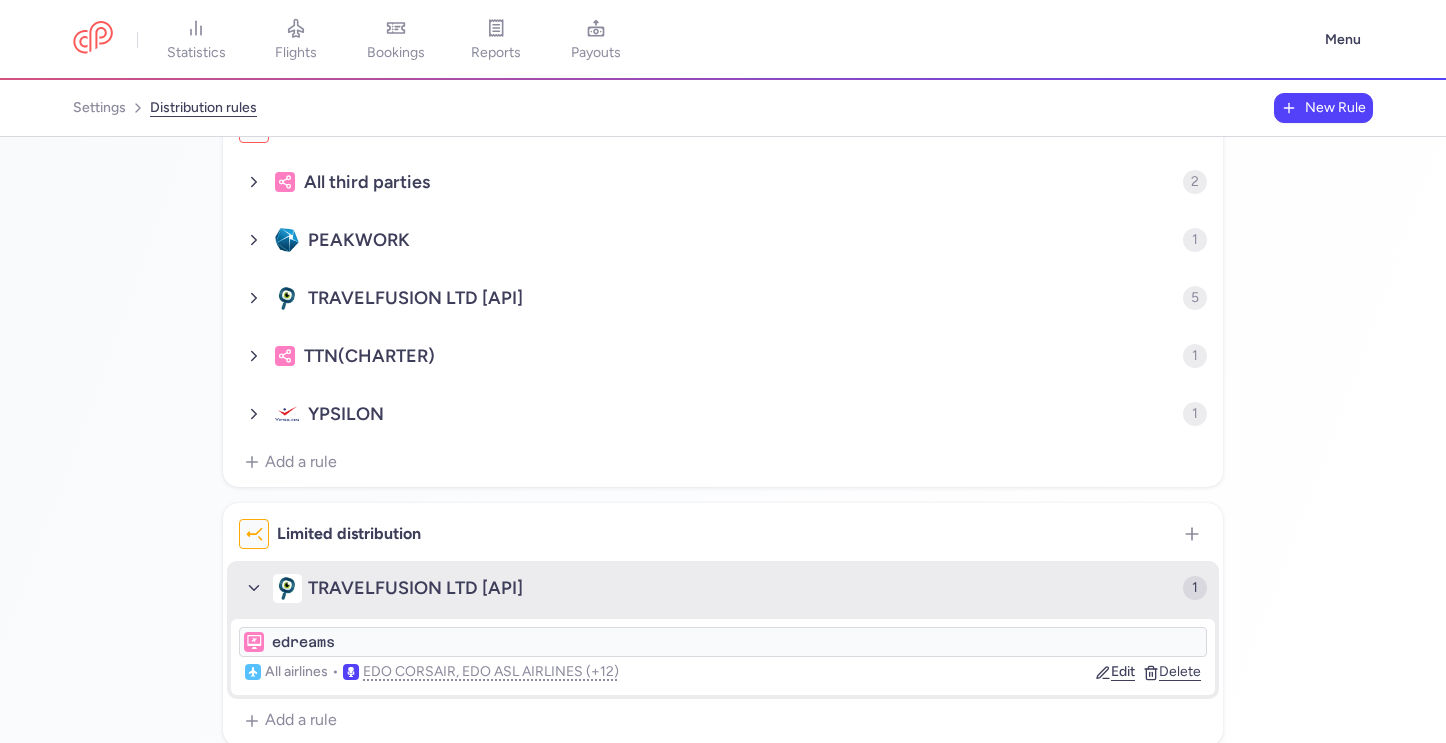 click on "TRAVELFUSION LTD [API]" 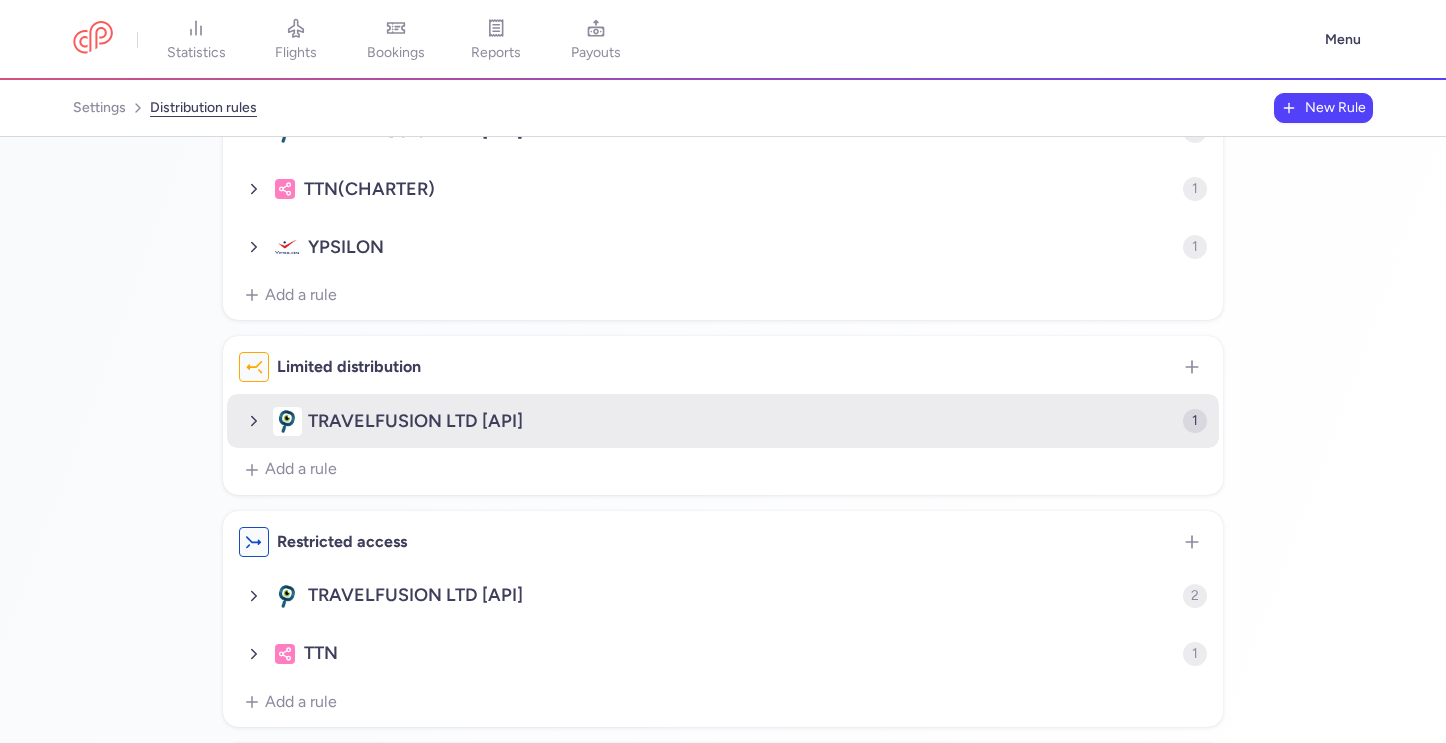 scroll, scrollTop: 244, scrollLeft: 0, axis: vertical 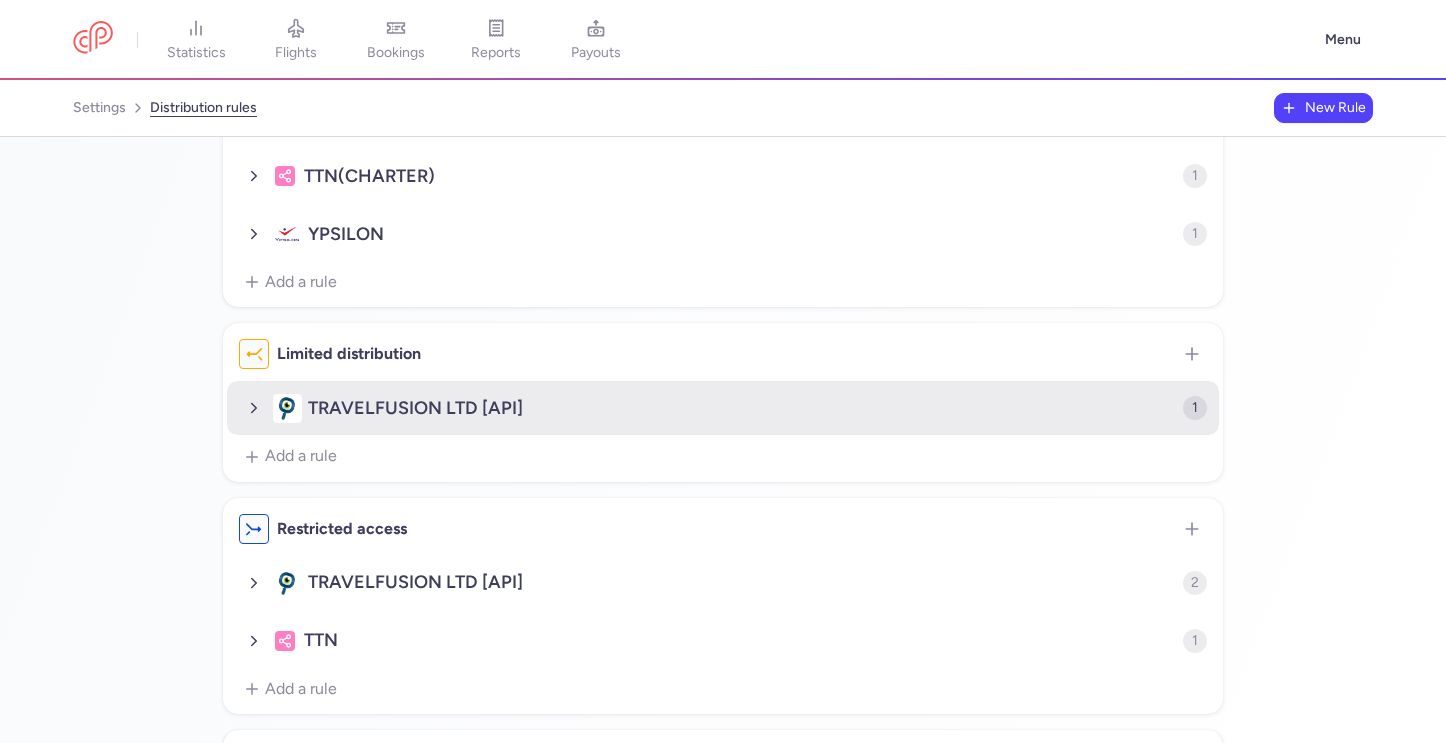 click on "TRAVELFUSION LTD [API]" 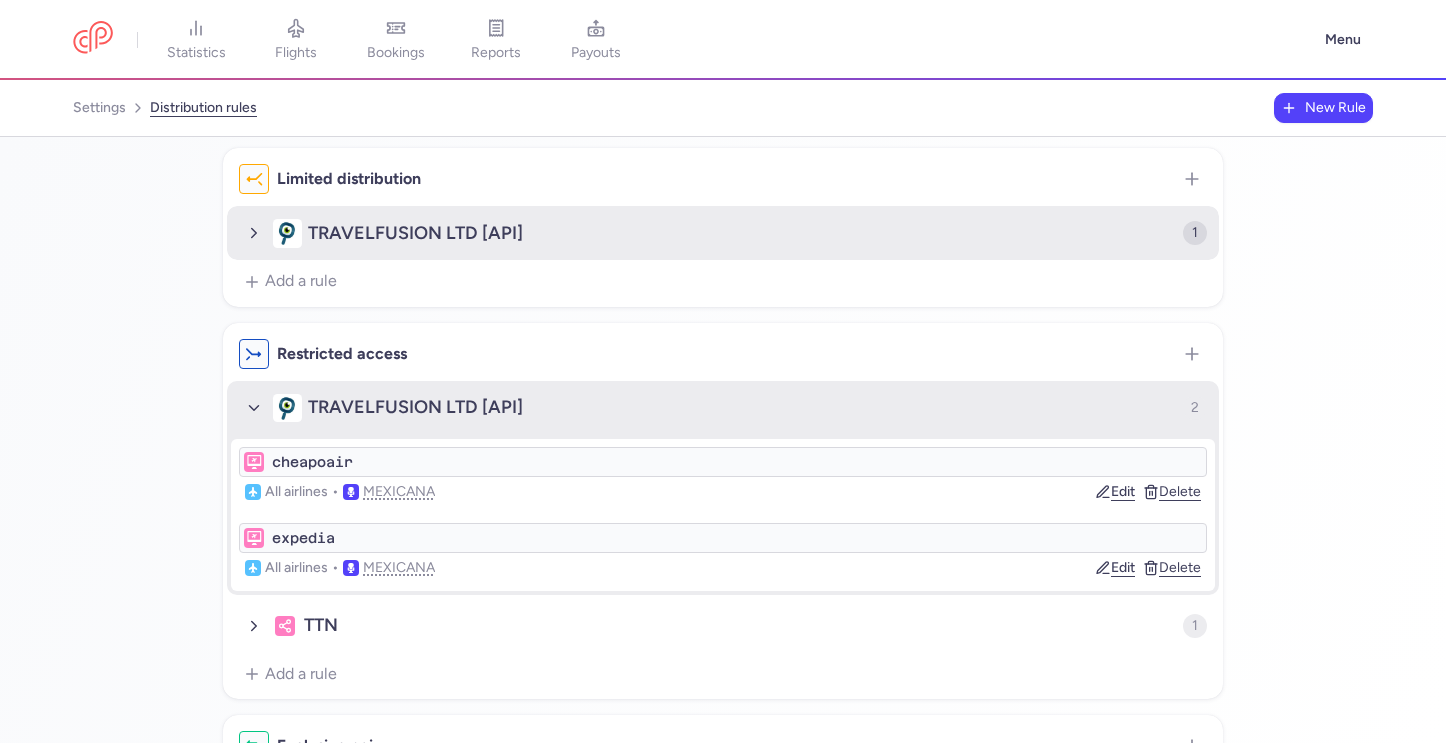 scroll, scrollTop: 420, scrollLeft: 0, axis: vertical 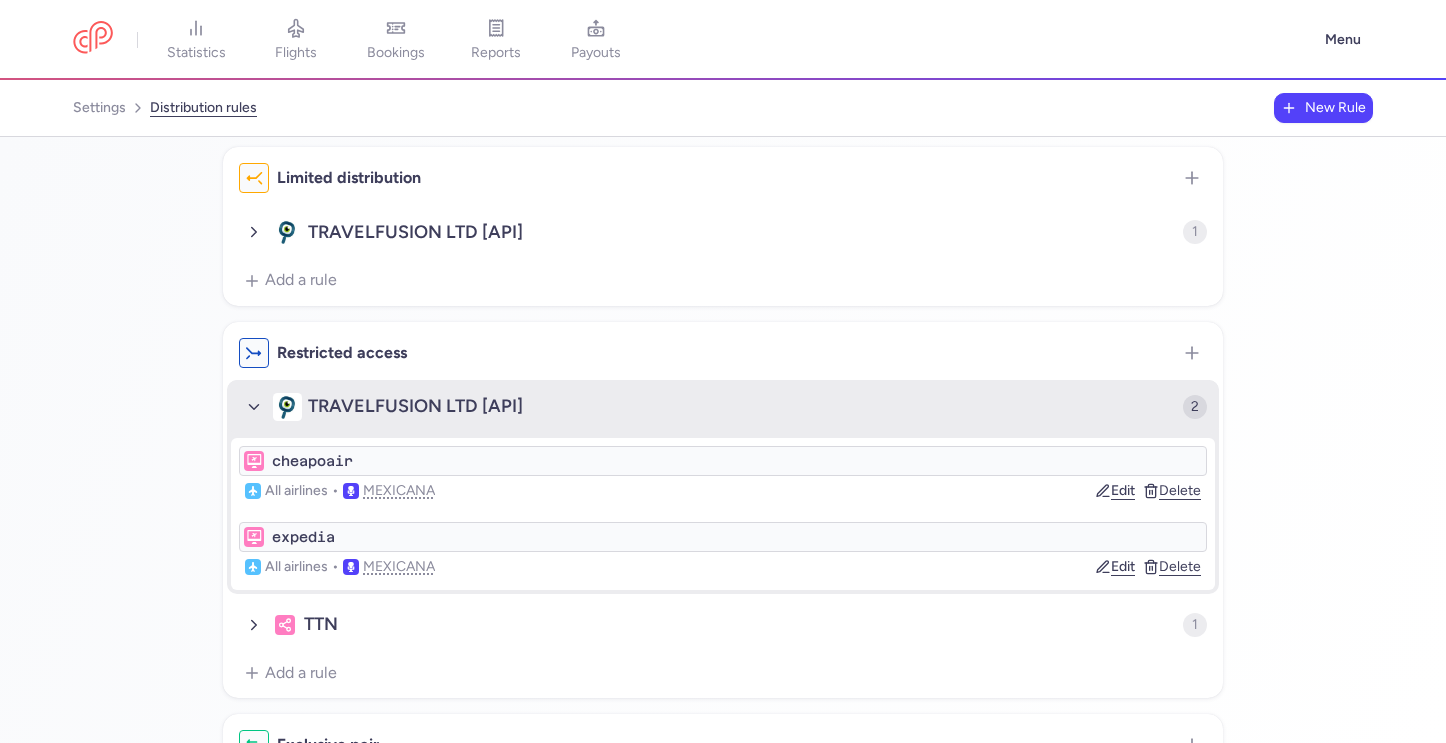 click on "TRAVELFUSION LTD [API]" 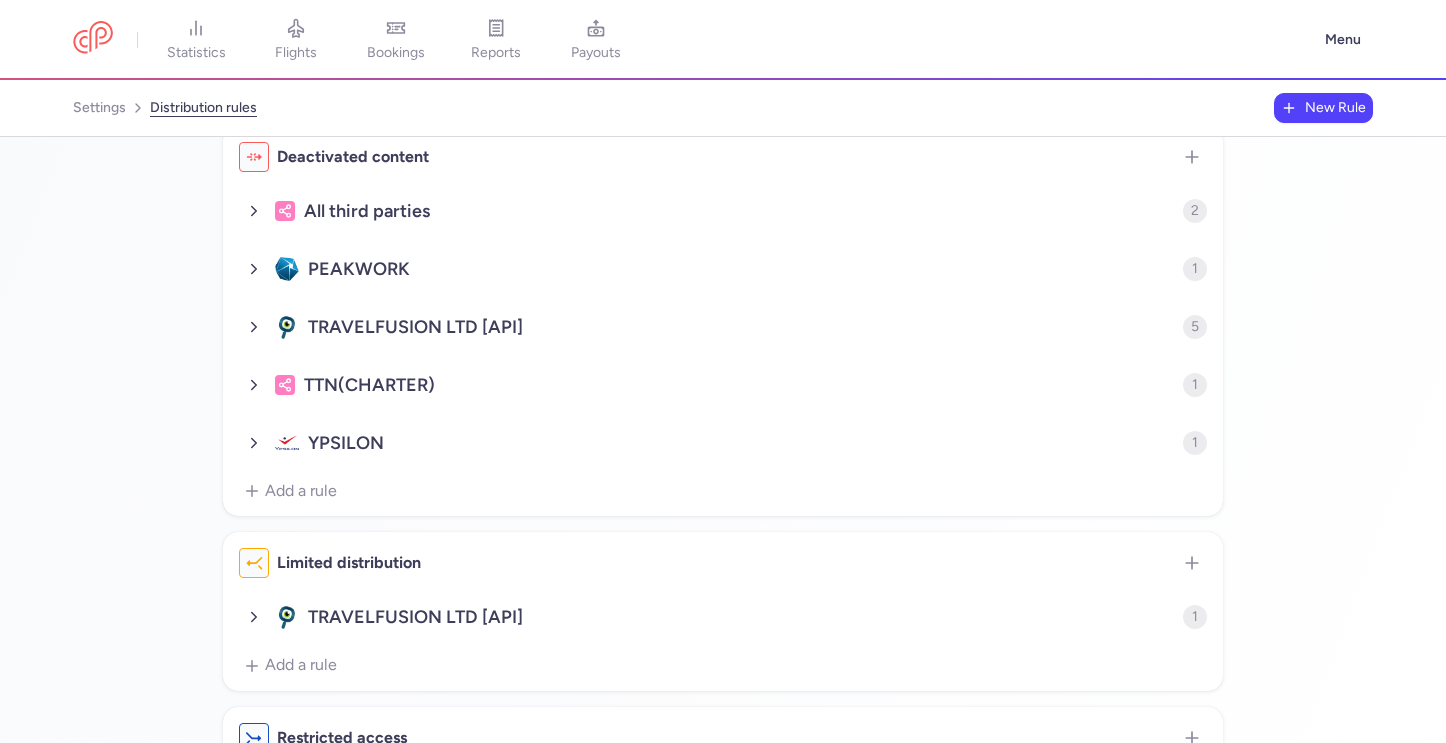 scroll, scrollTop: 0, scrollLeft: 0, axis: both 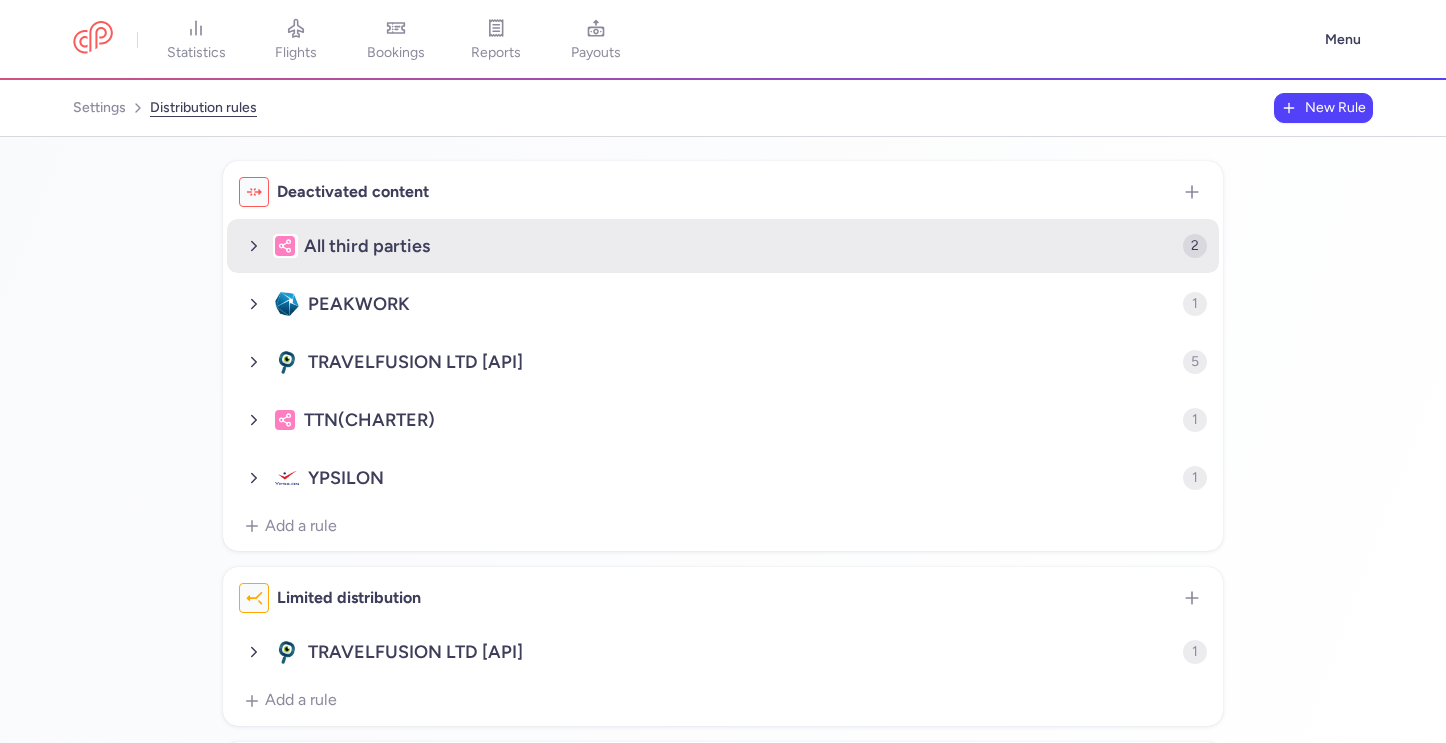 click 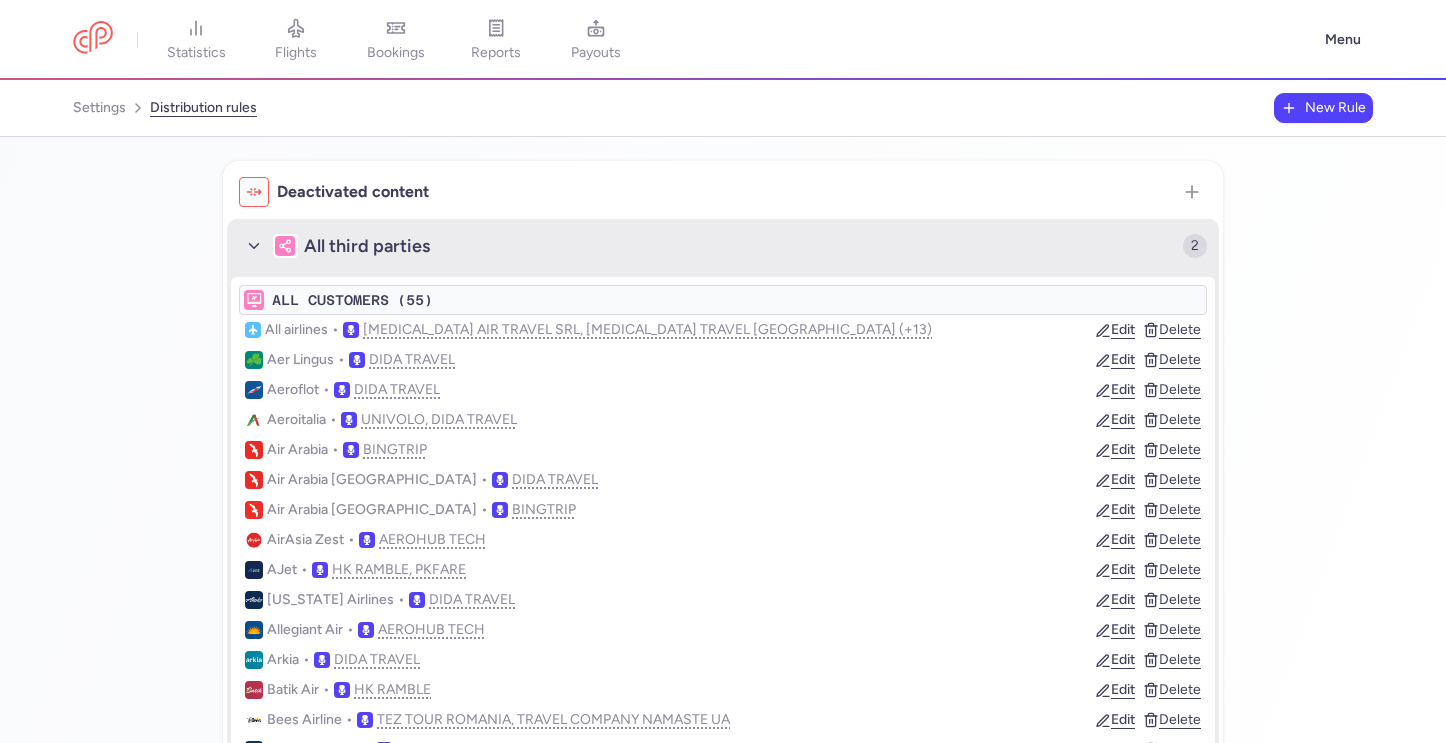 click 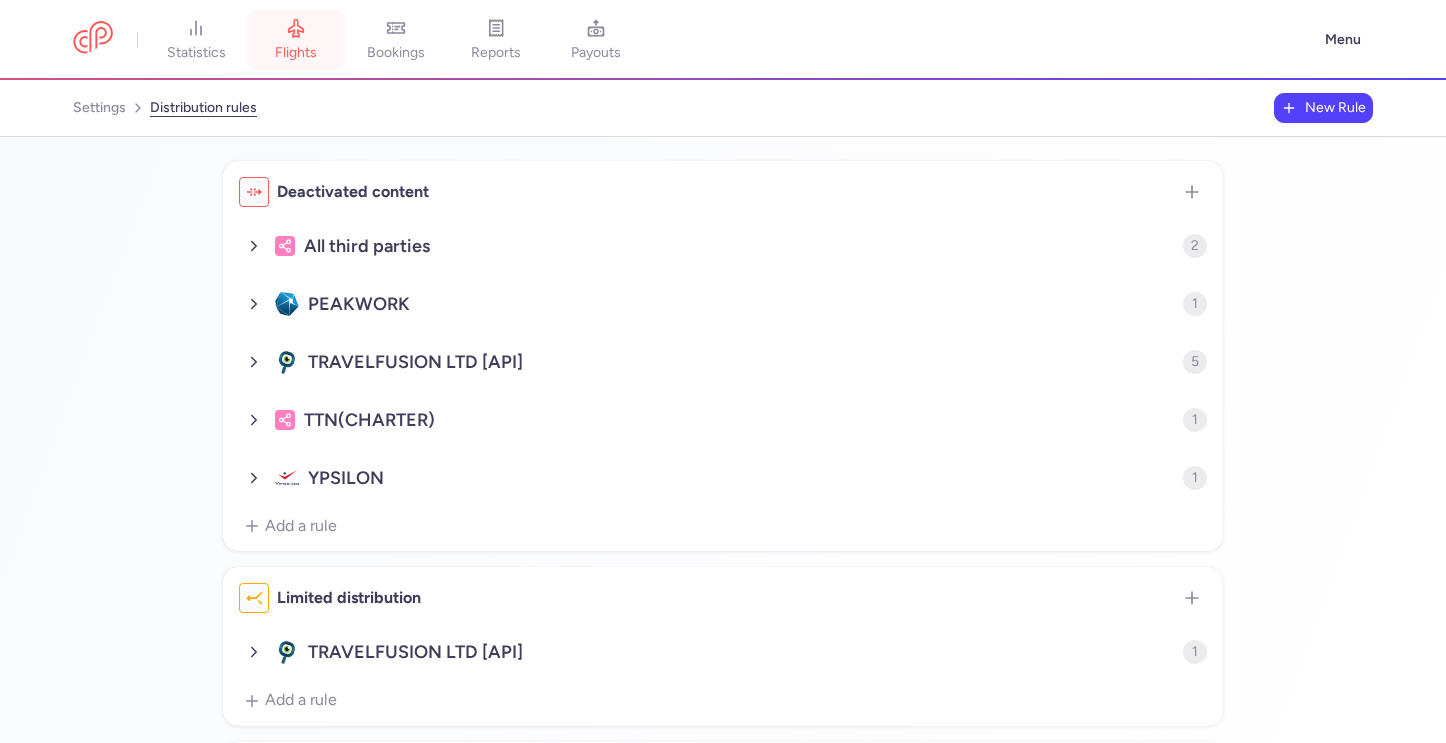click on "flights" at bounding box center [296, 40] 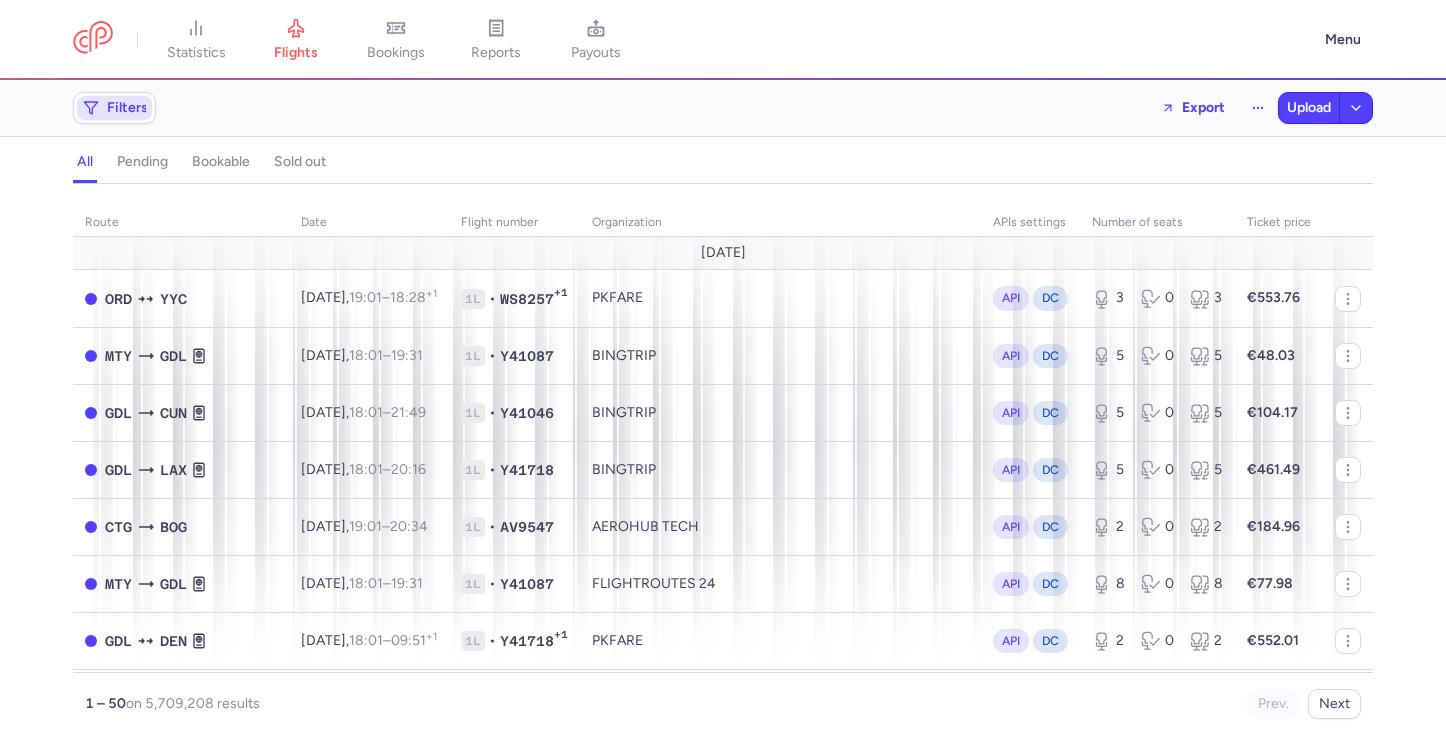 click on "Filters" 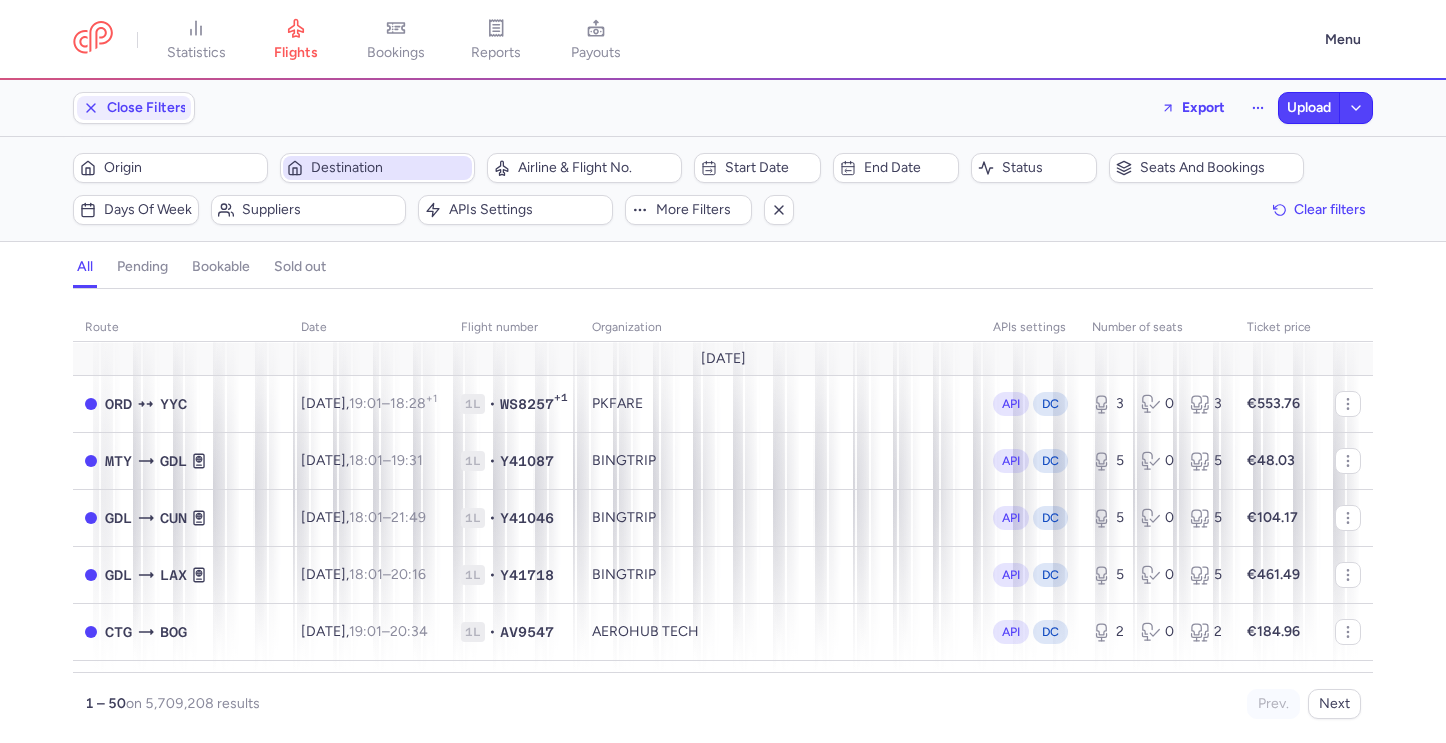 scroll, scrollTop: 0, scrollLeft: 0, axis: both 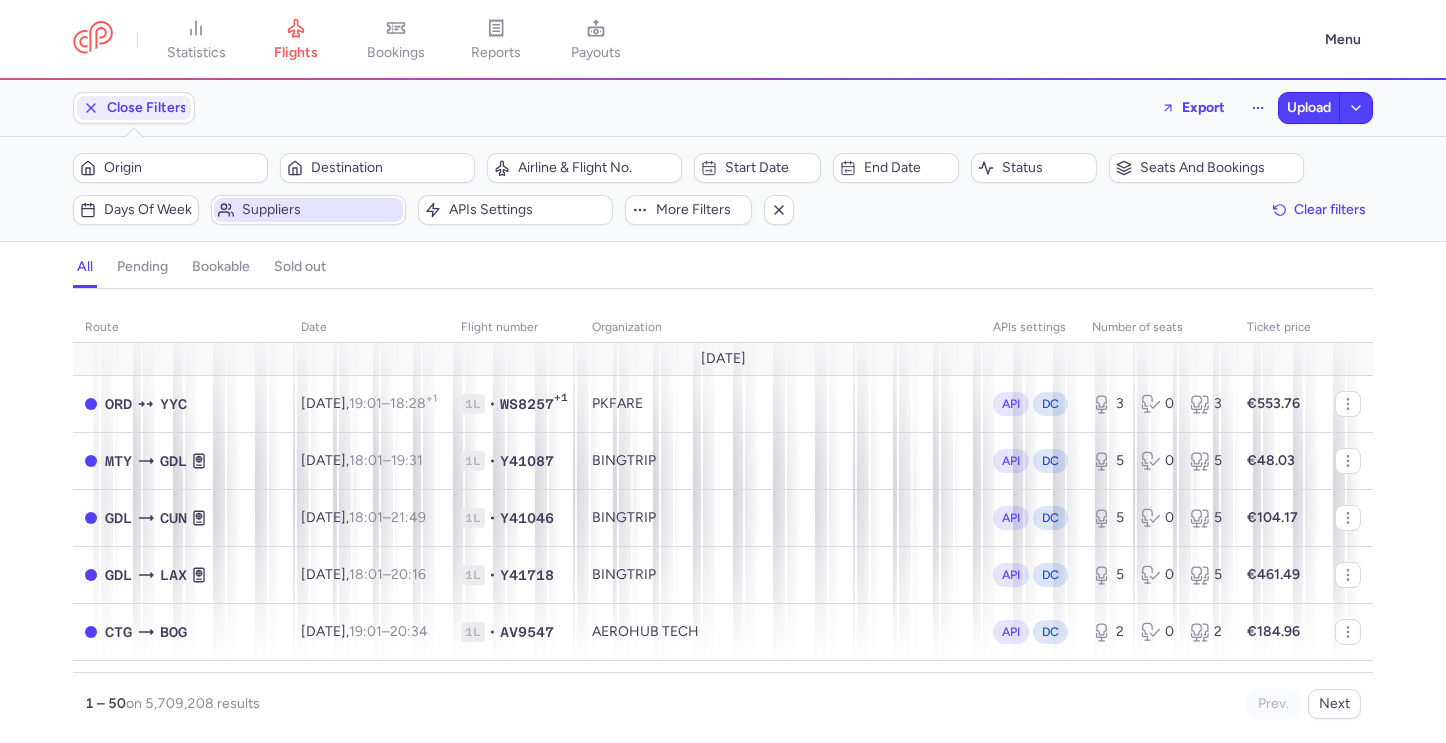 click on "Suppliers" at bounding box center [320, 210] 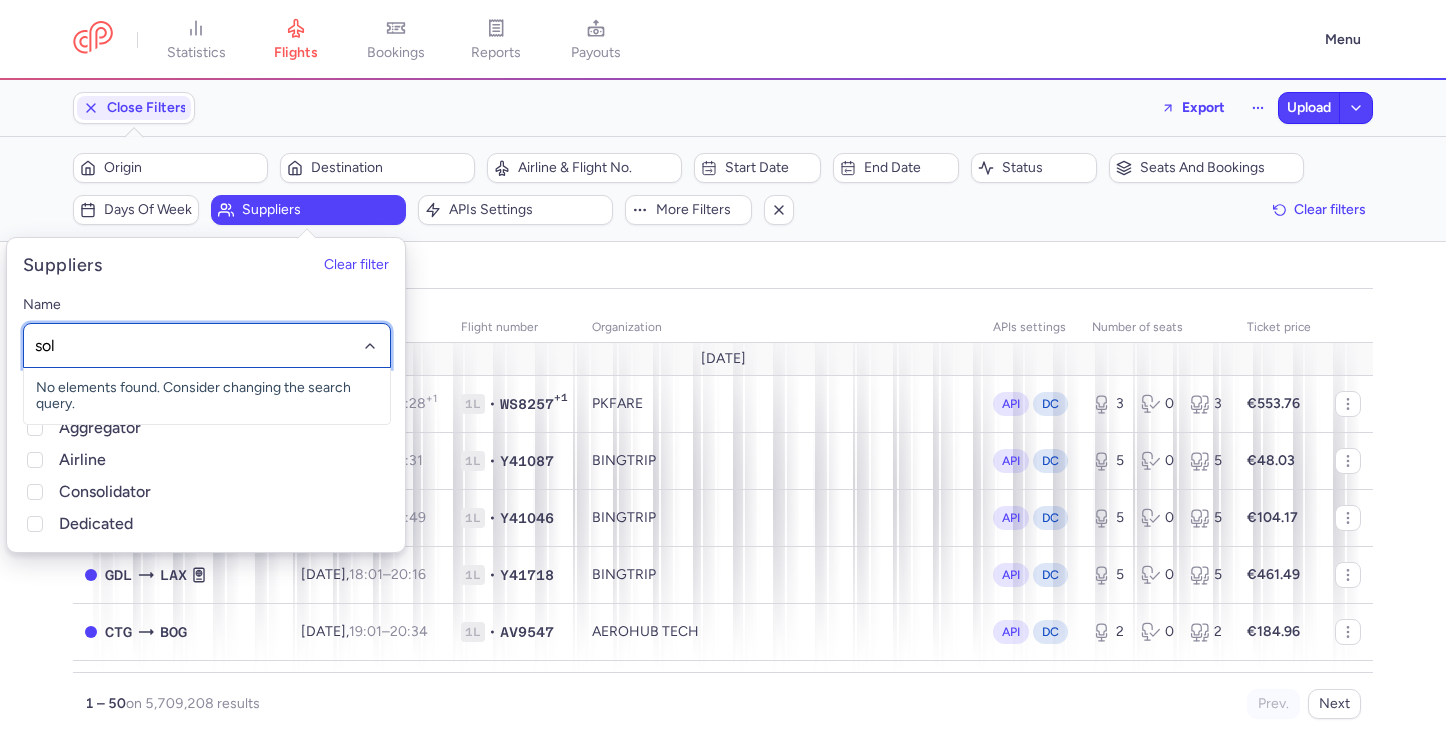 type on "solt" 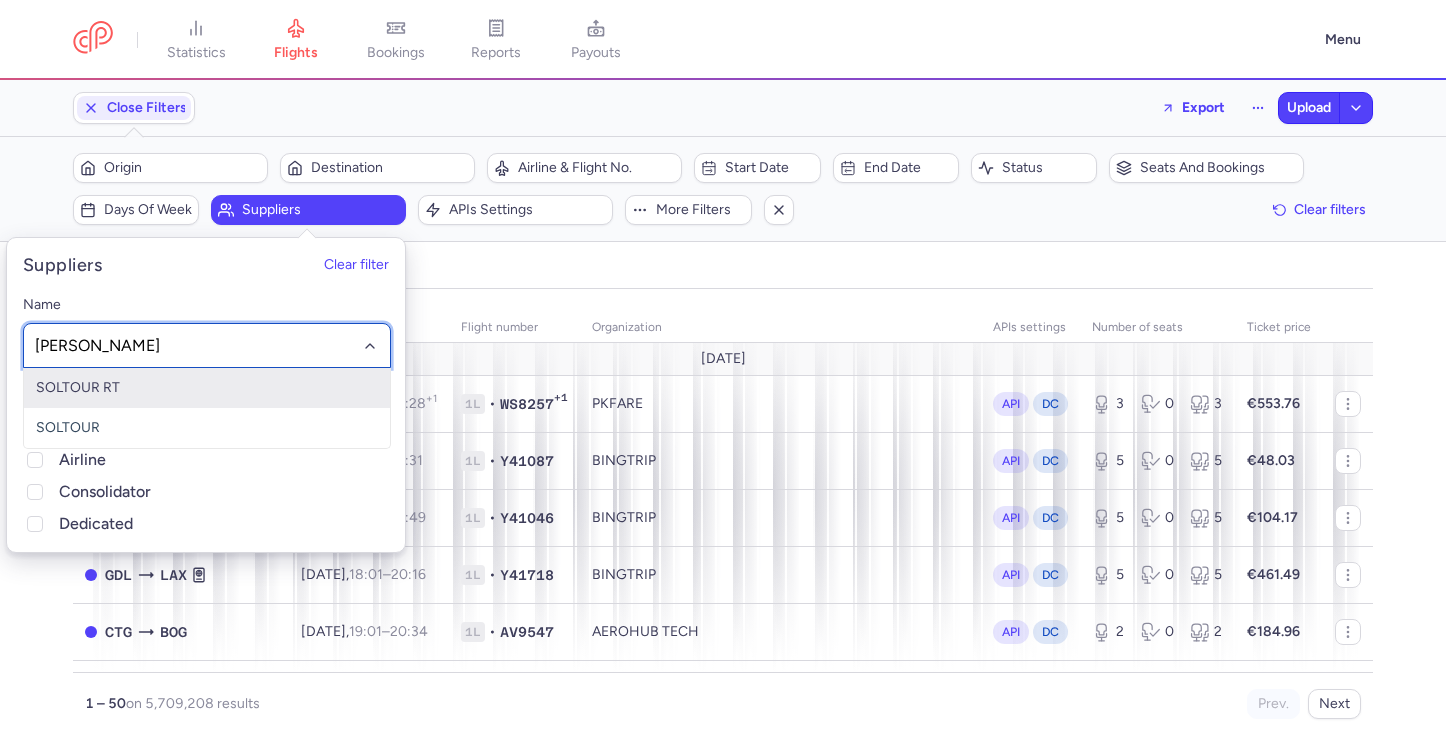 click on "SOLTOUR RT" at bounding box center [207, 388] 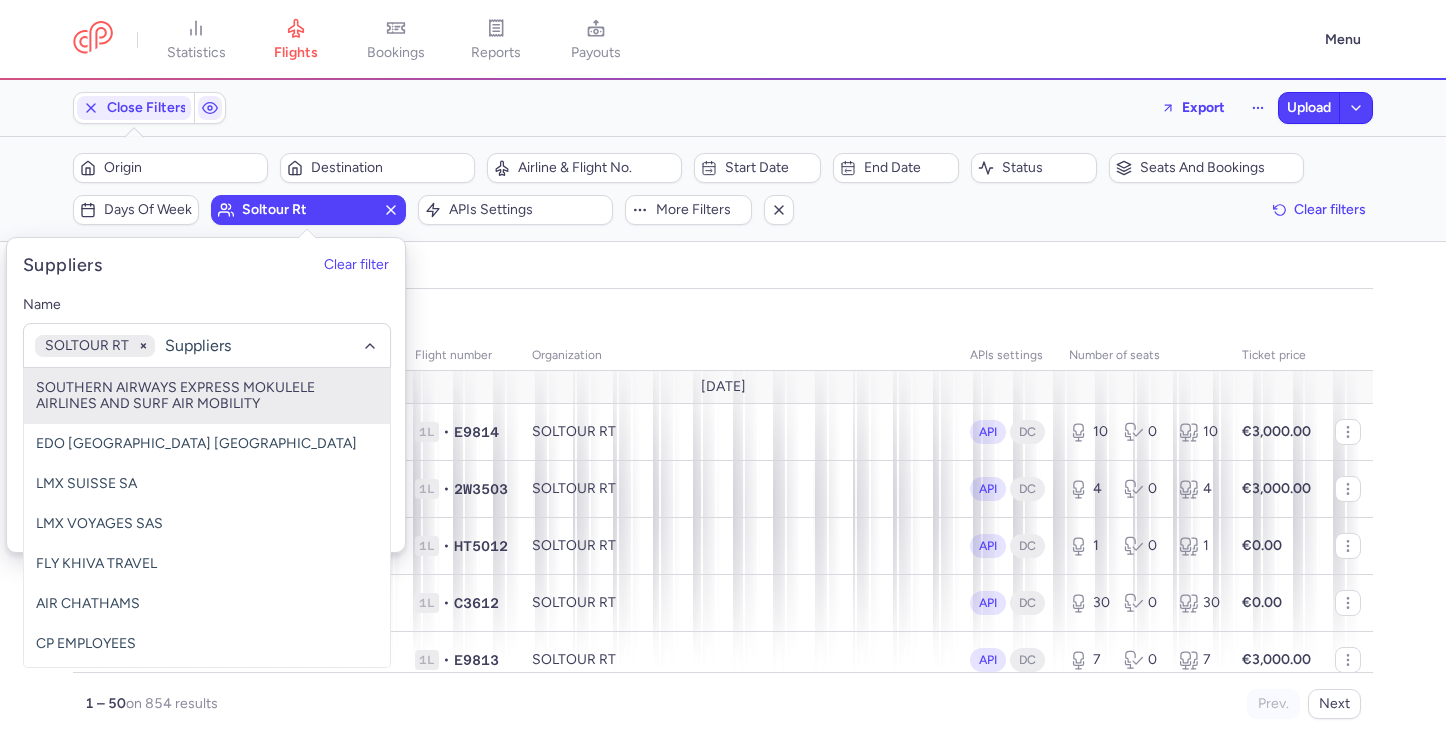 click on "all pending bookable sold out" at bounding box center (723, 271) 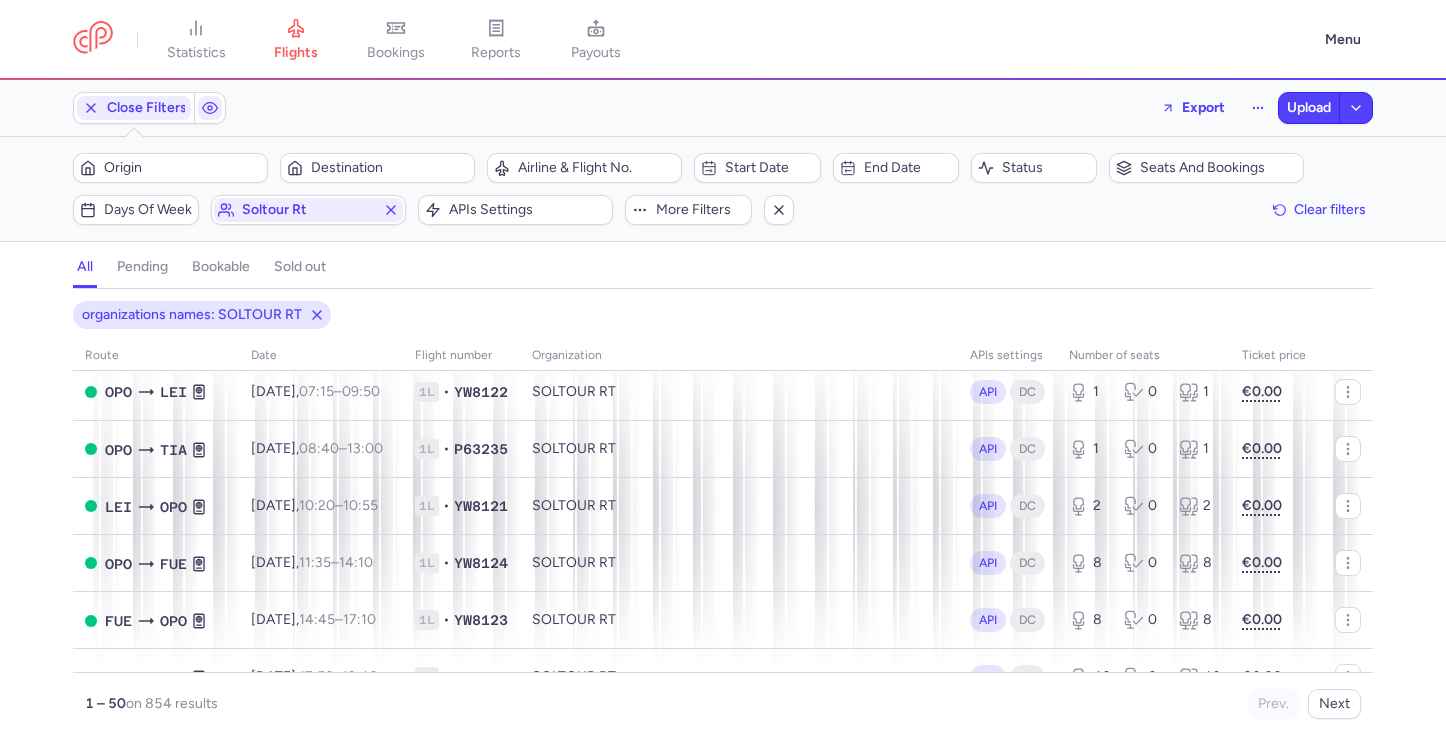 scroll, scrollTop: 2626, scrollLeft: 0, axis: vertical 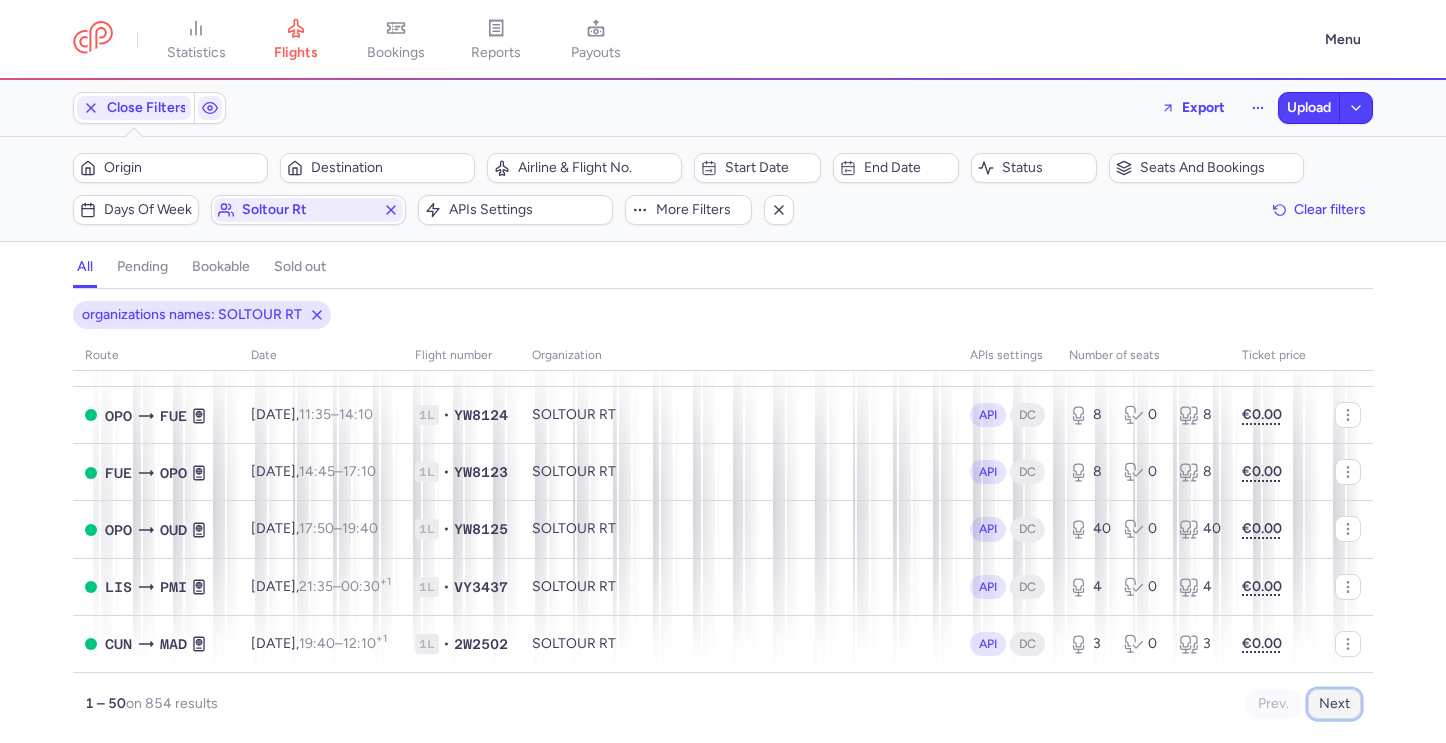 click on "Next" at bounding box center [1334, 704] 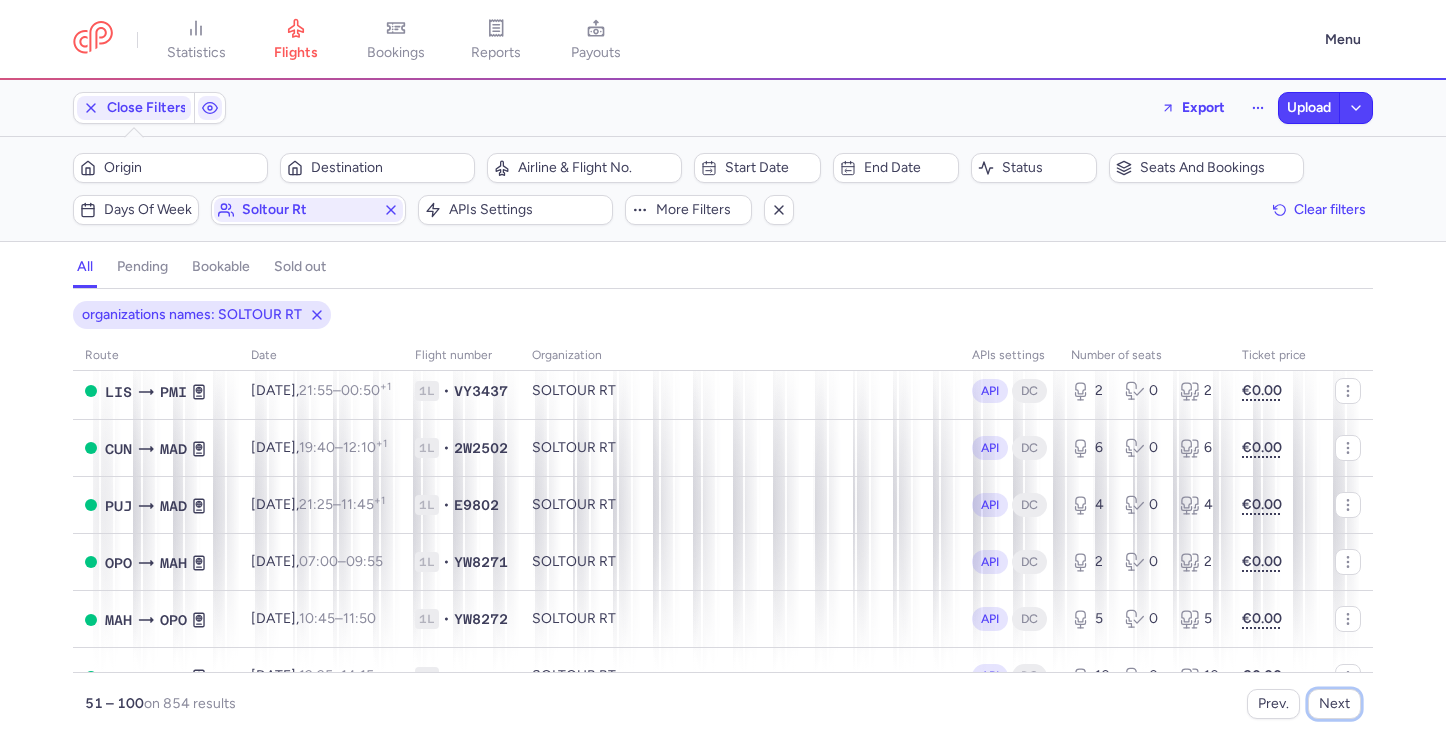 scroll, scrollTop: 1812, scrollLeft: 0, axis: vertical 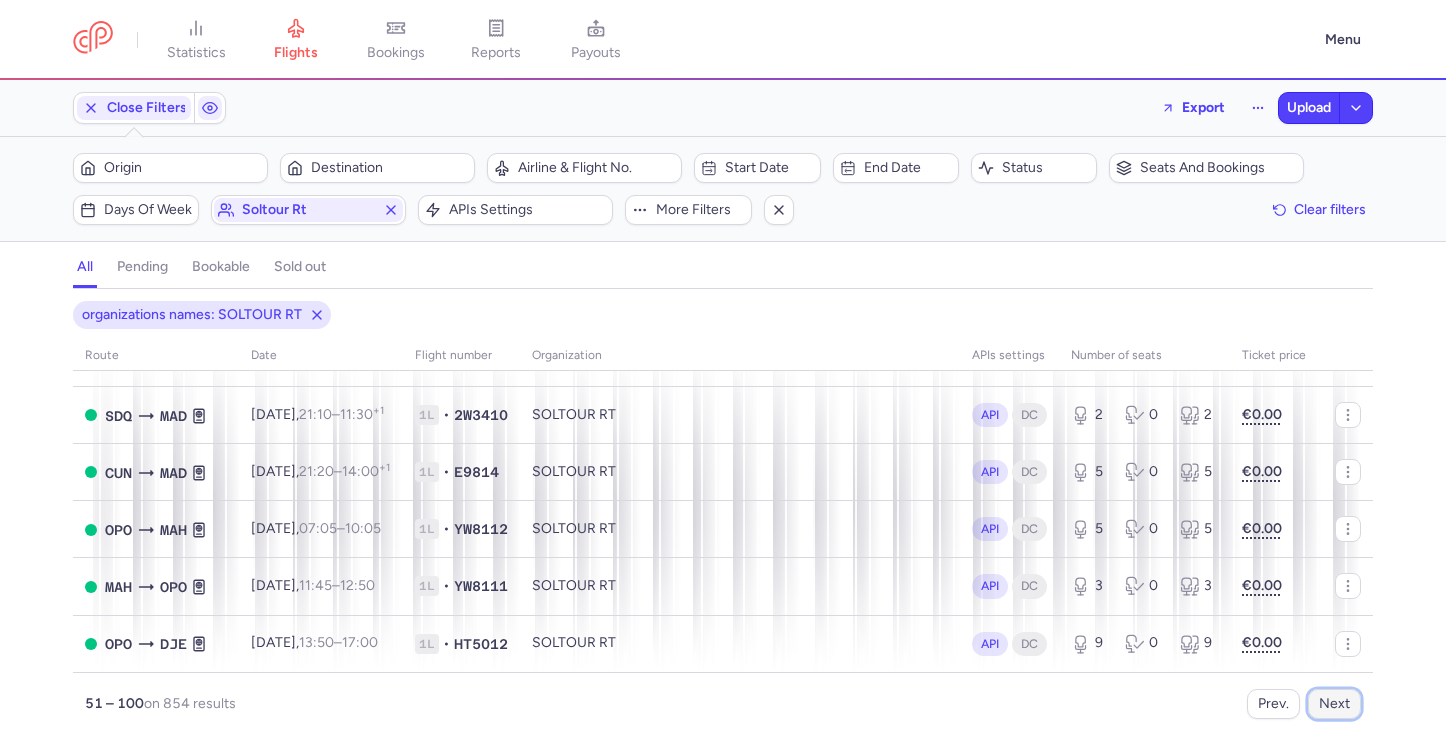 click on "Next" at bounding box center (1334, 704) 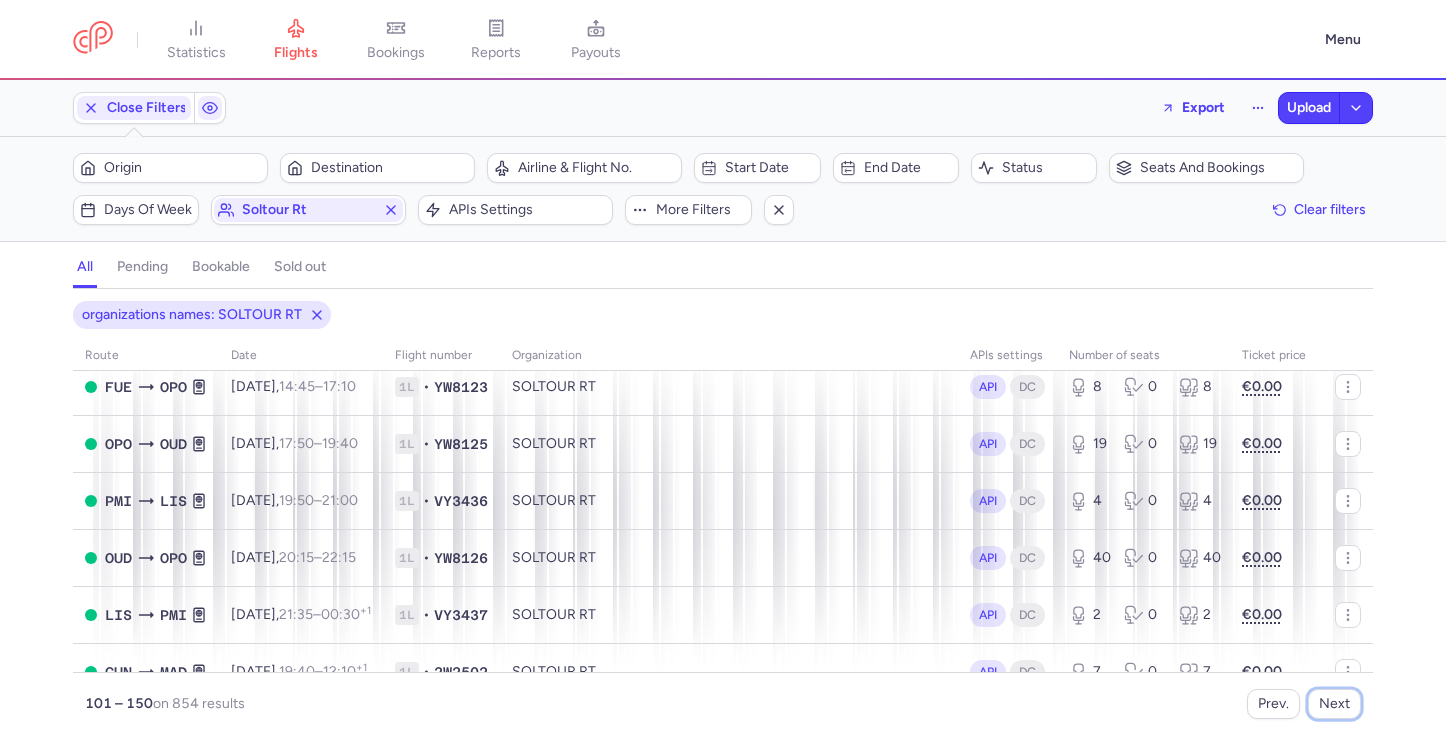 scroll, scrollTop: 1473, scrollLeft: 0, axis: vertical 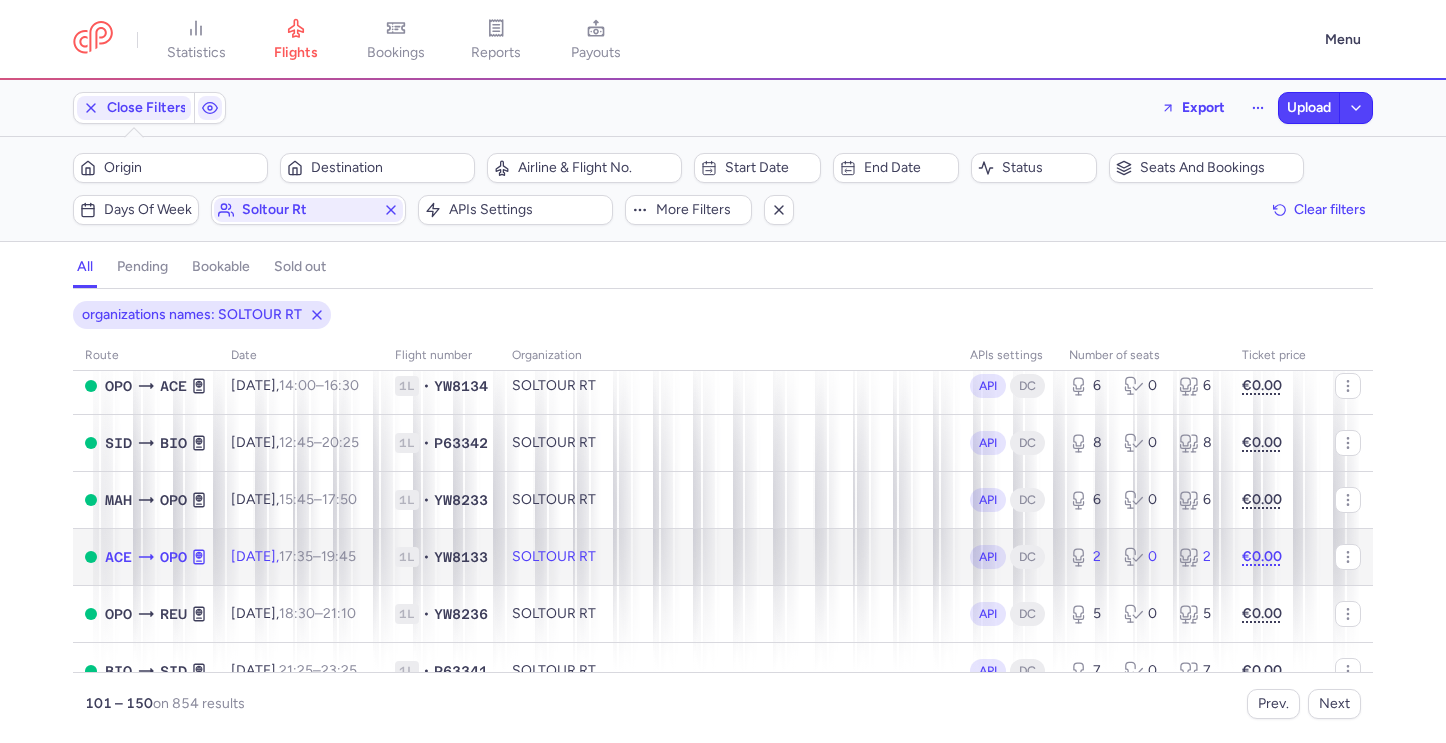 click on "SOLTOUR RT" 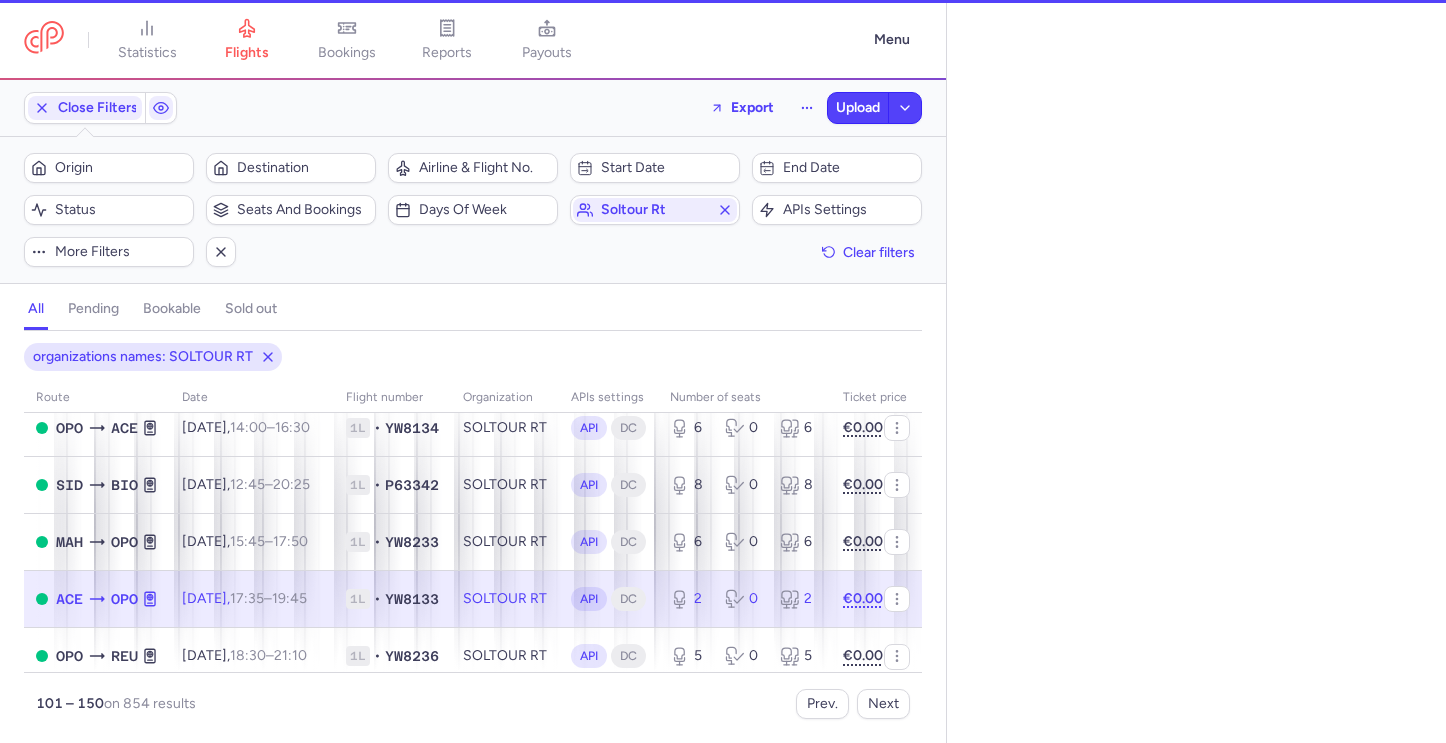 select on "days" 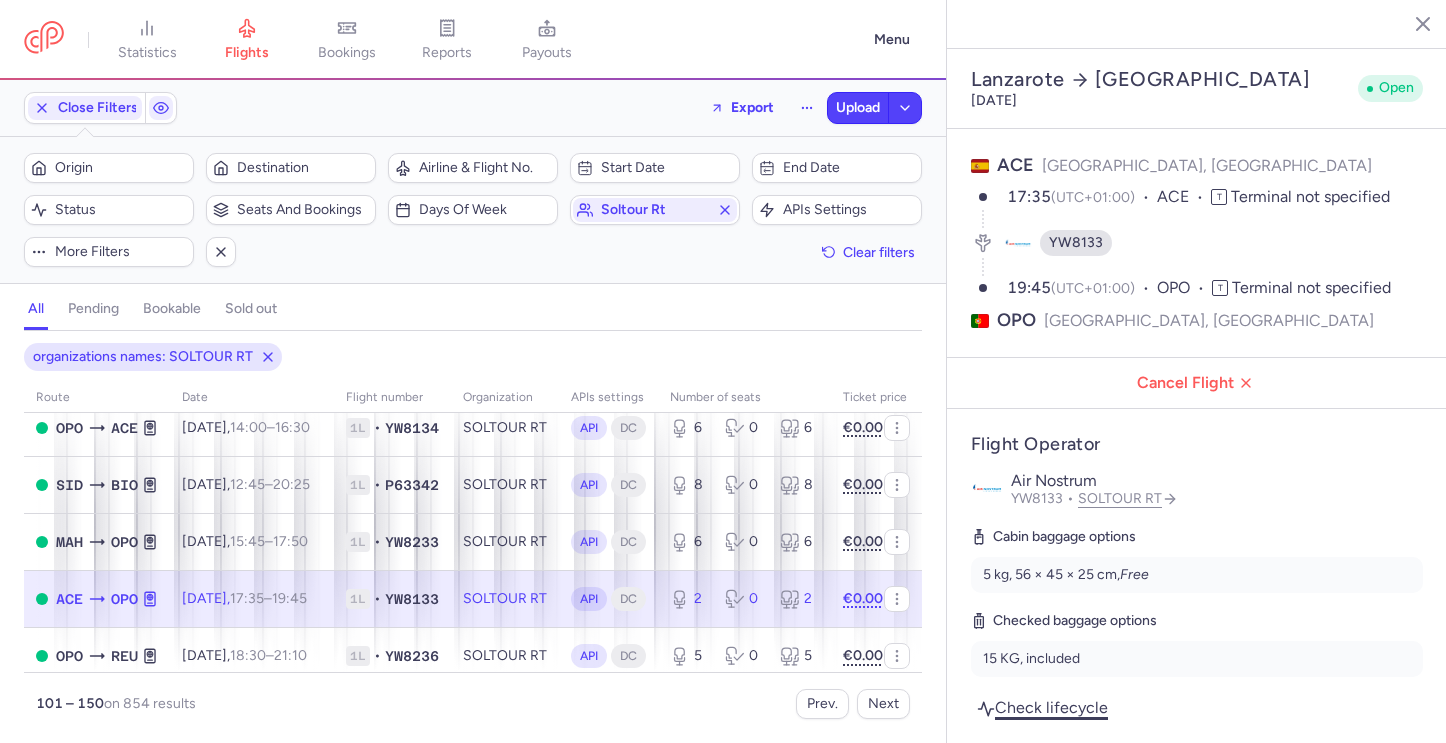 click on "Check lifecycle" at bounding box center [1042, 707] 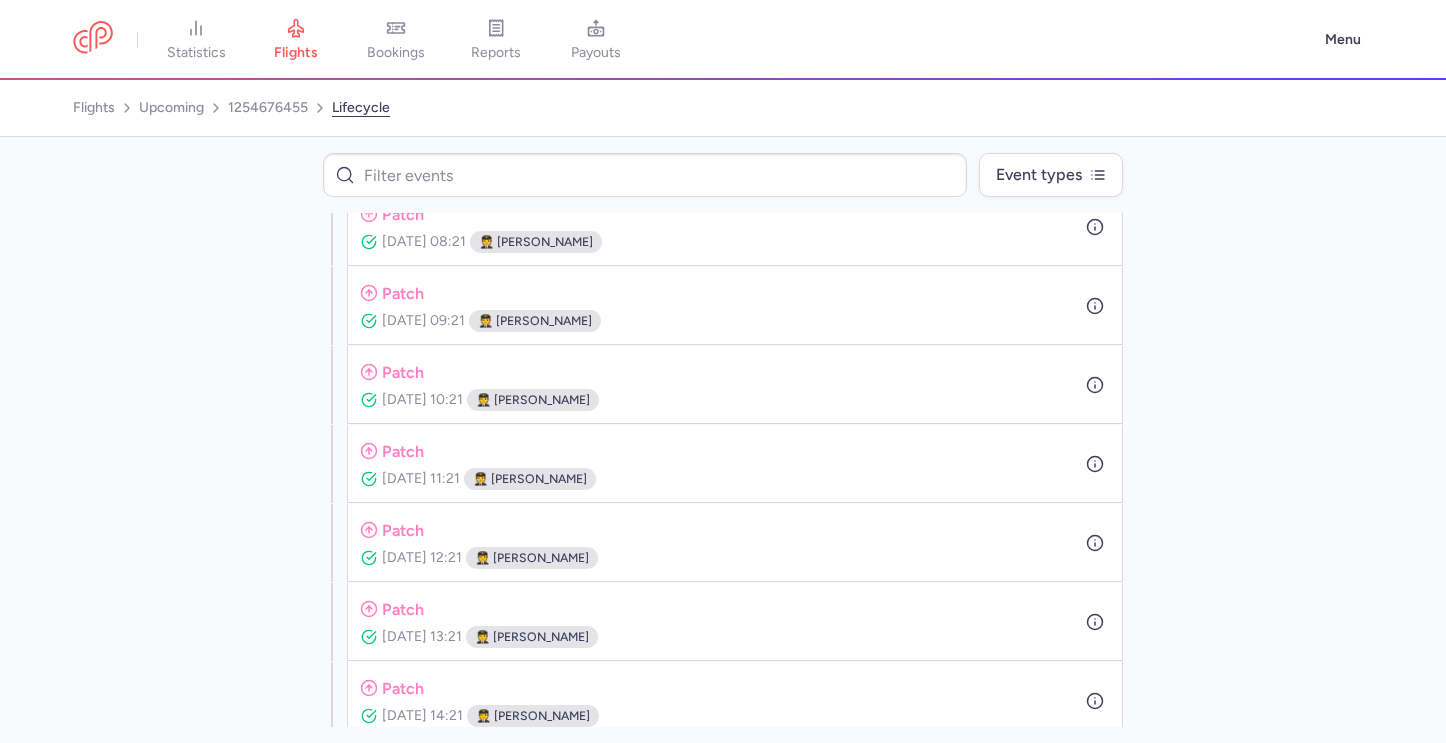 scroll, scrollTop: 9569, scrollLeft: 0, axis: vertical 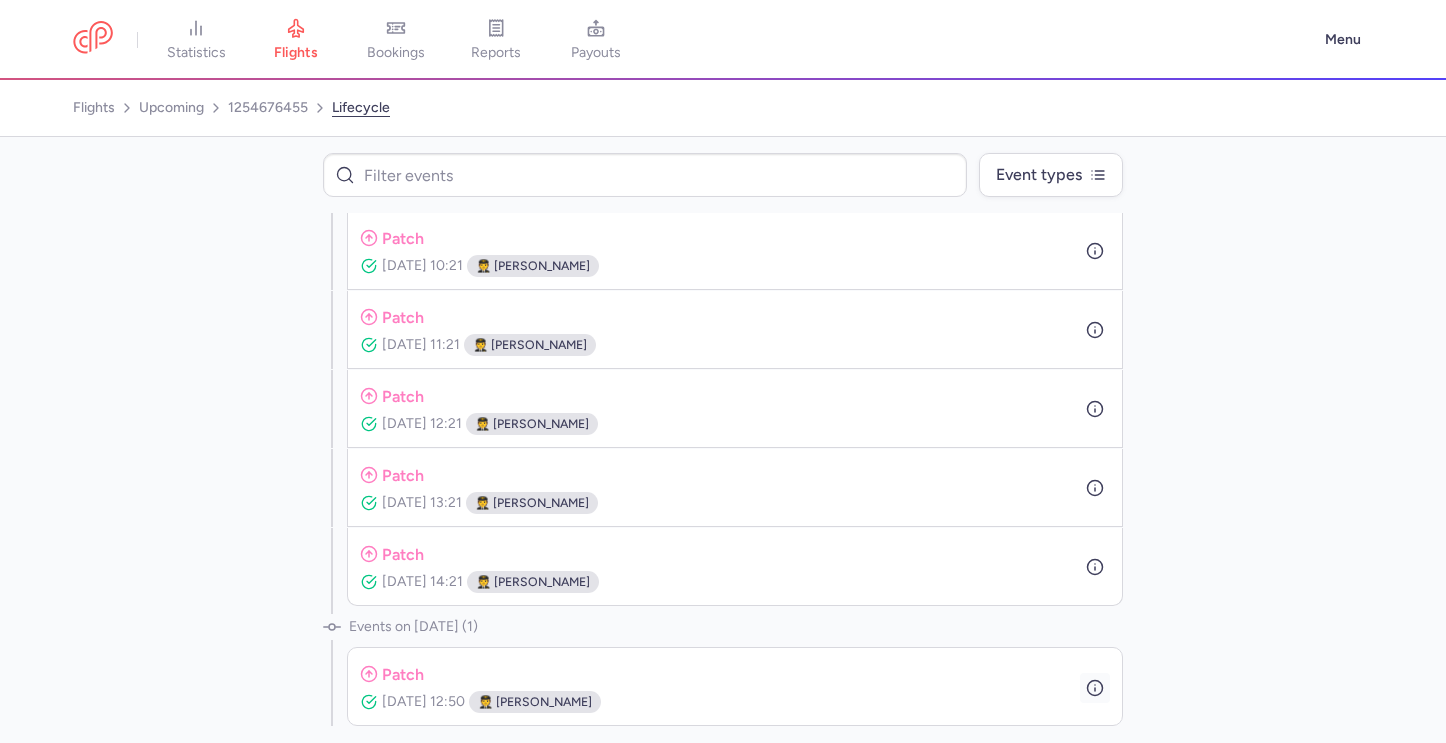 click 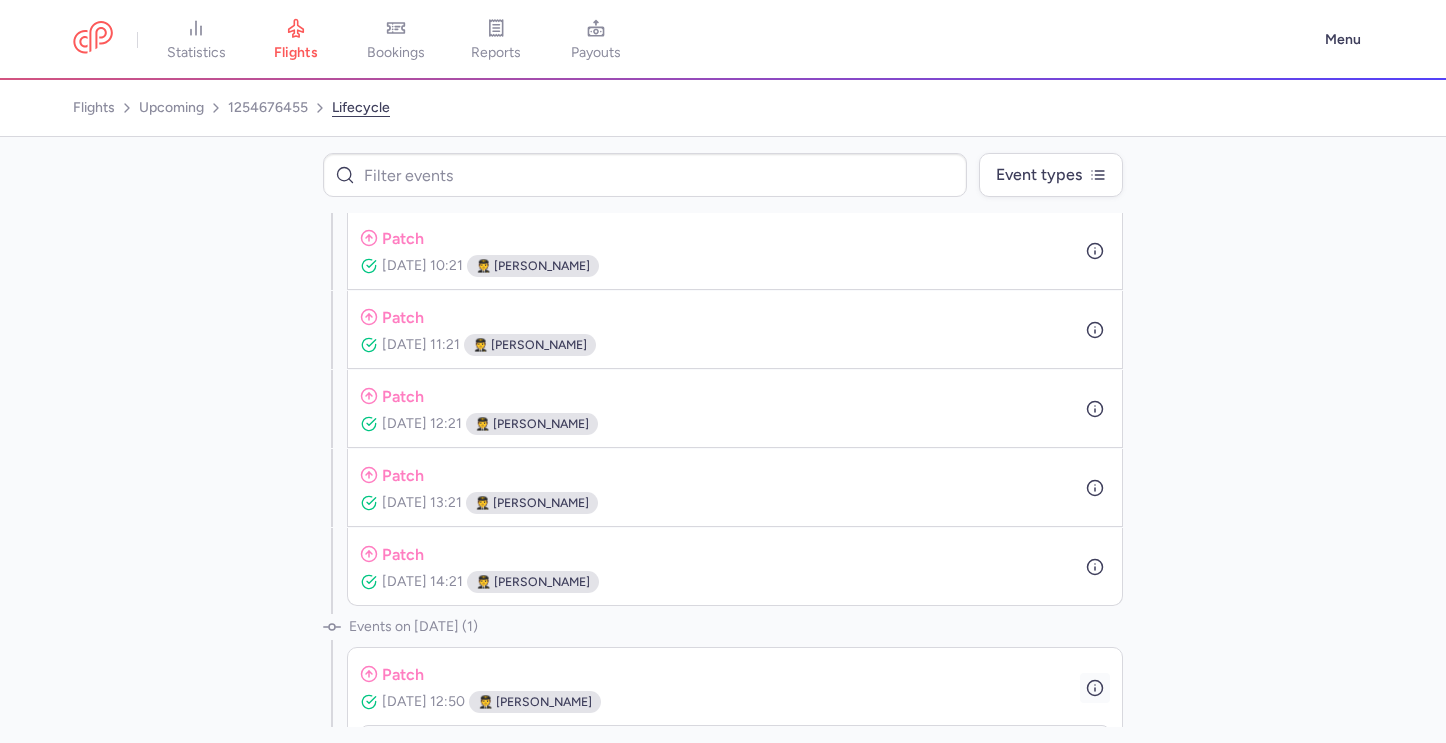 click 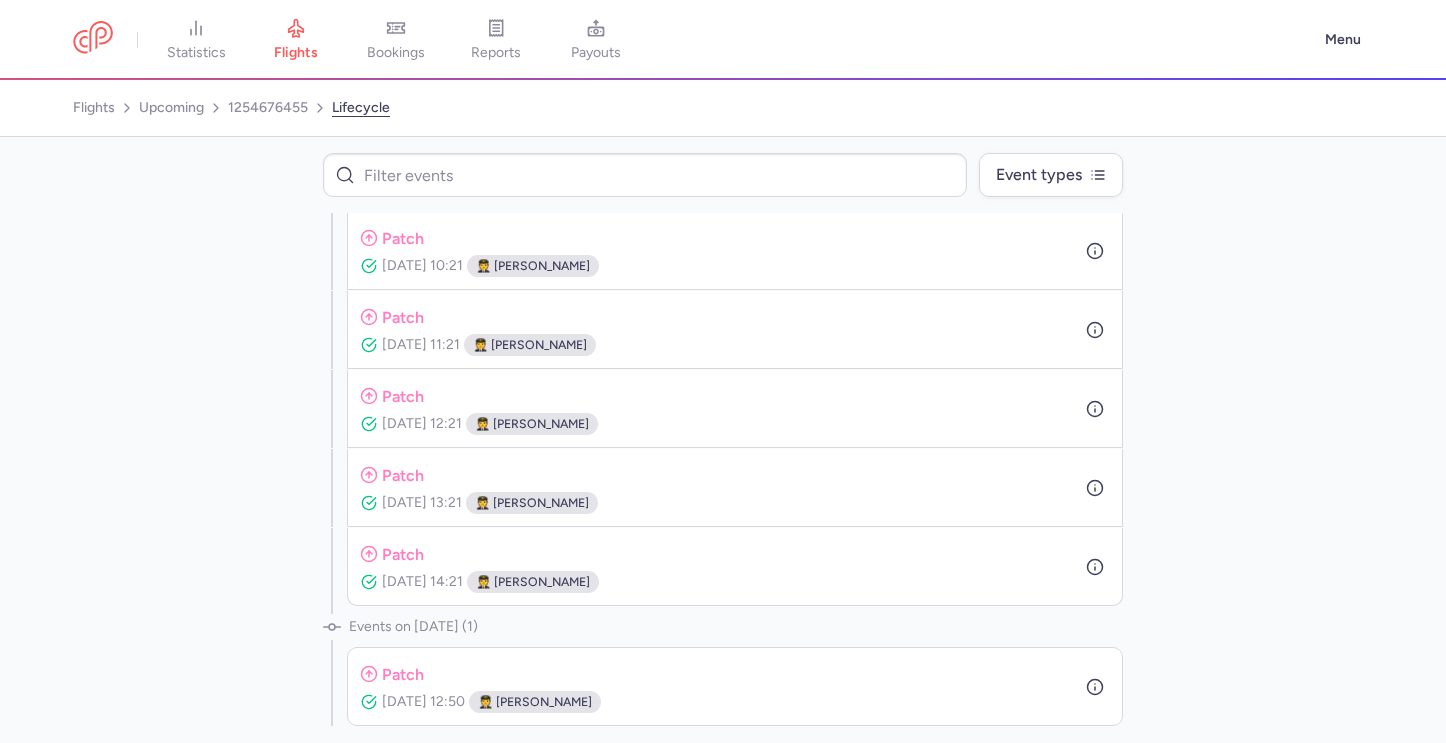 select on "days" 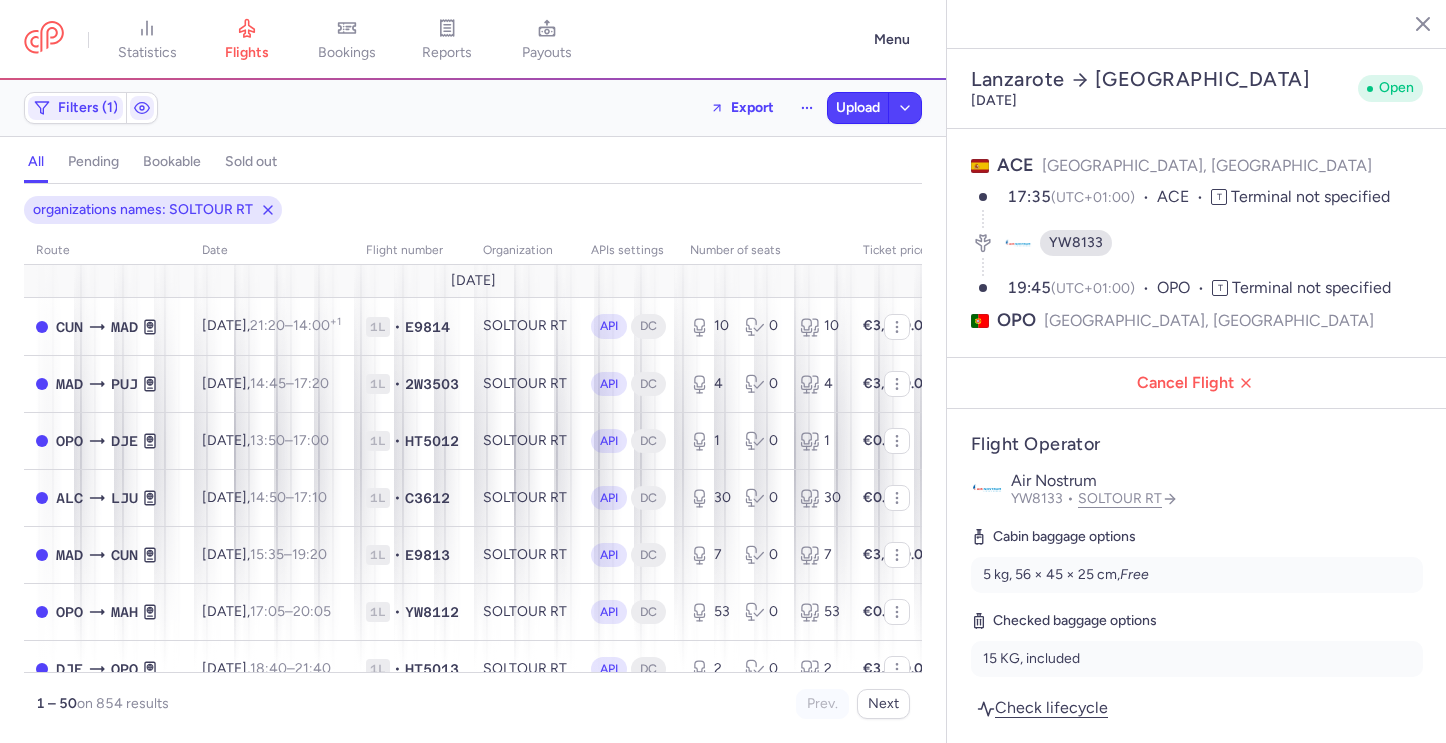 click 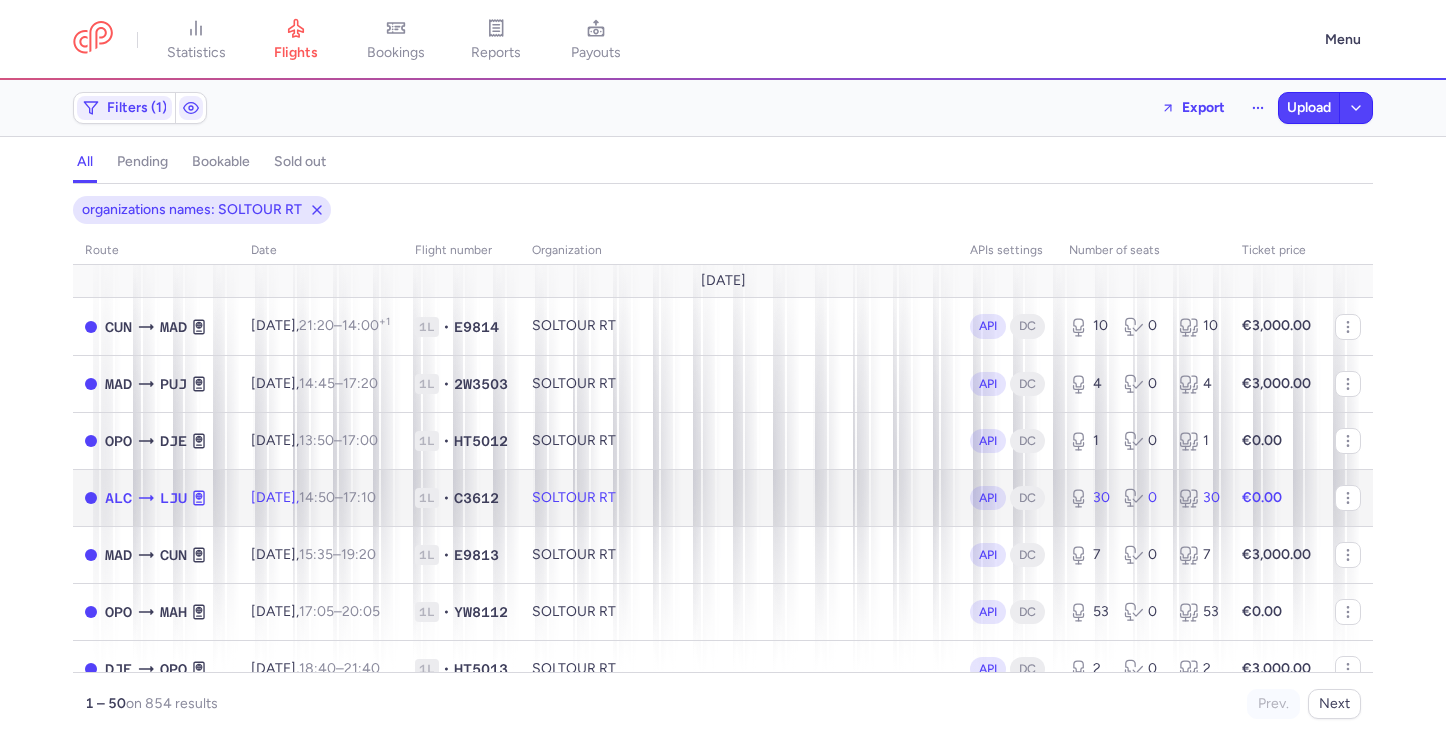 click on "SOLTOUR RT" 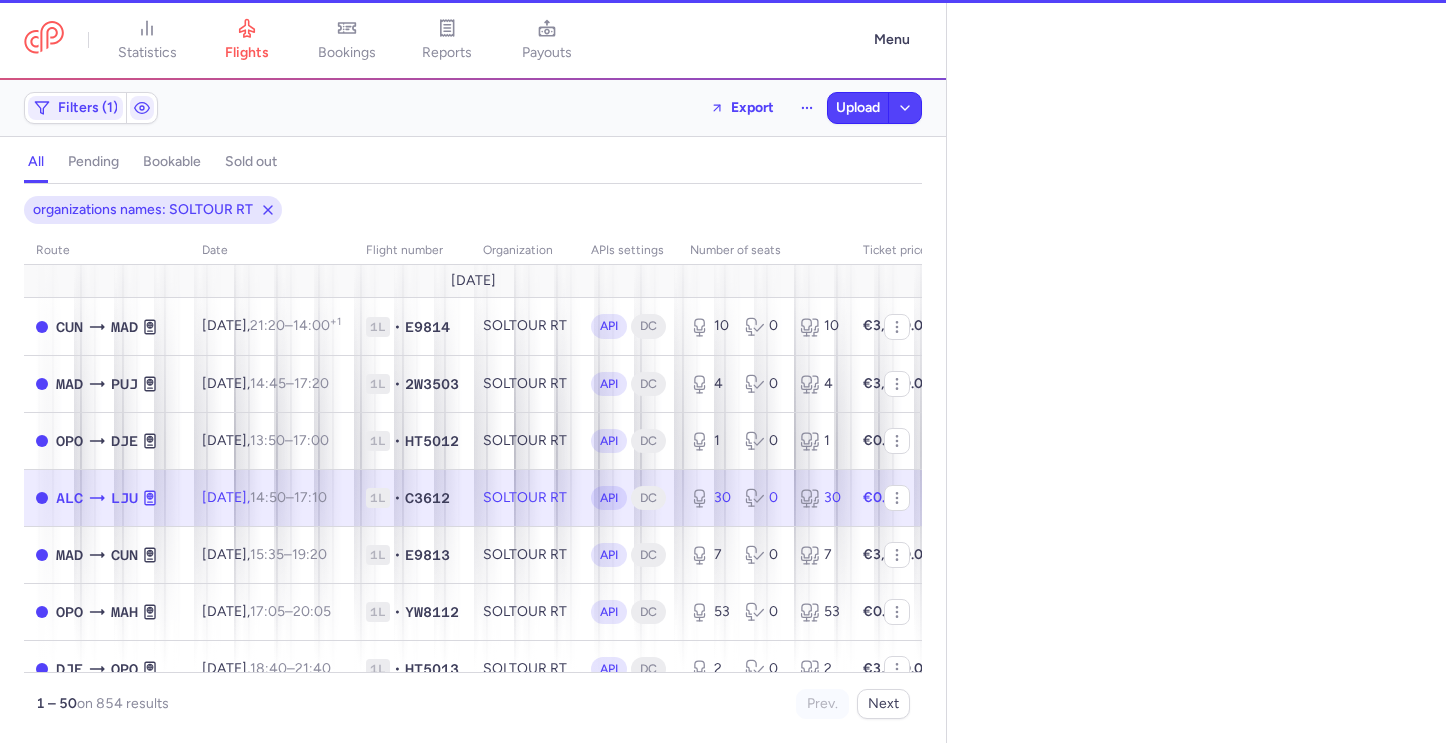 select on "days" 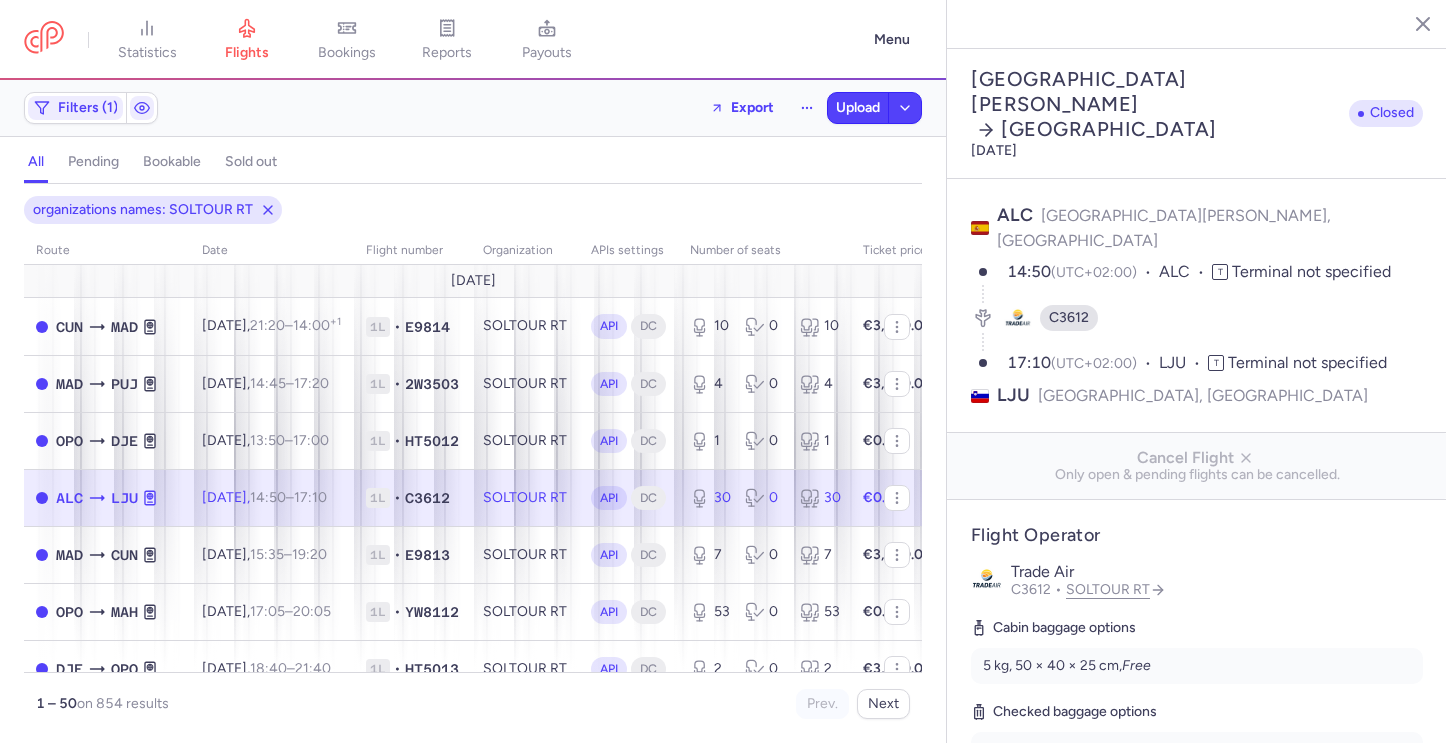 click on "Check lifecycle" at bounding box center (1042, 798) 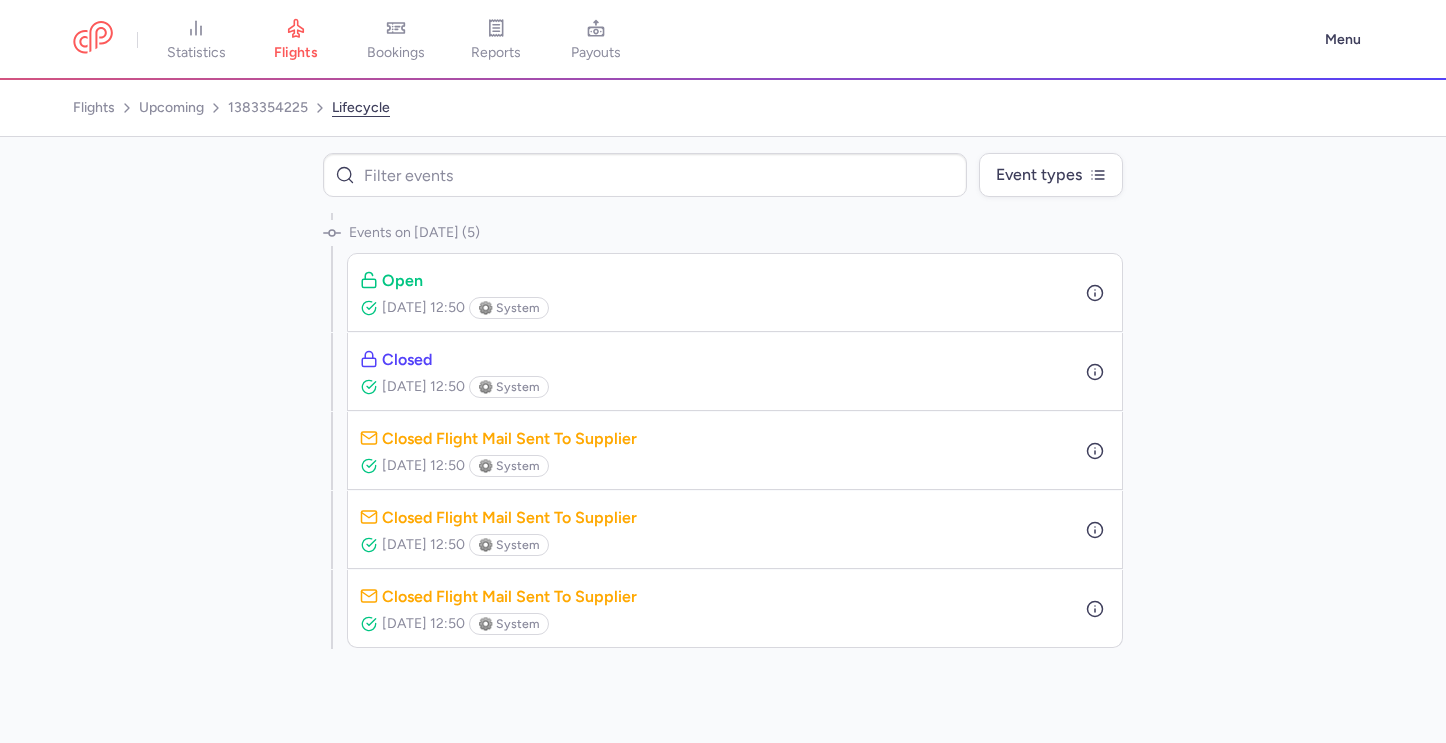 select on "days" 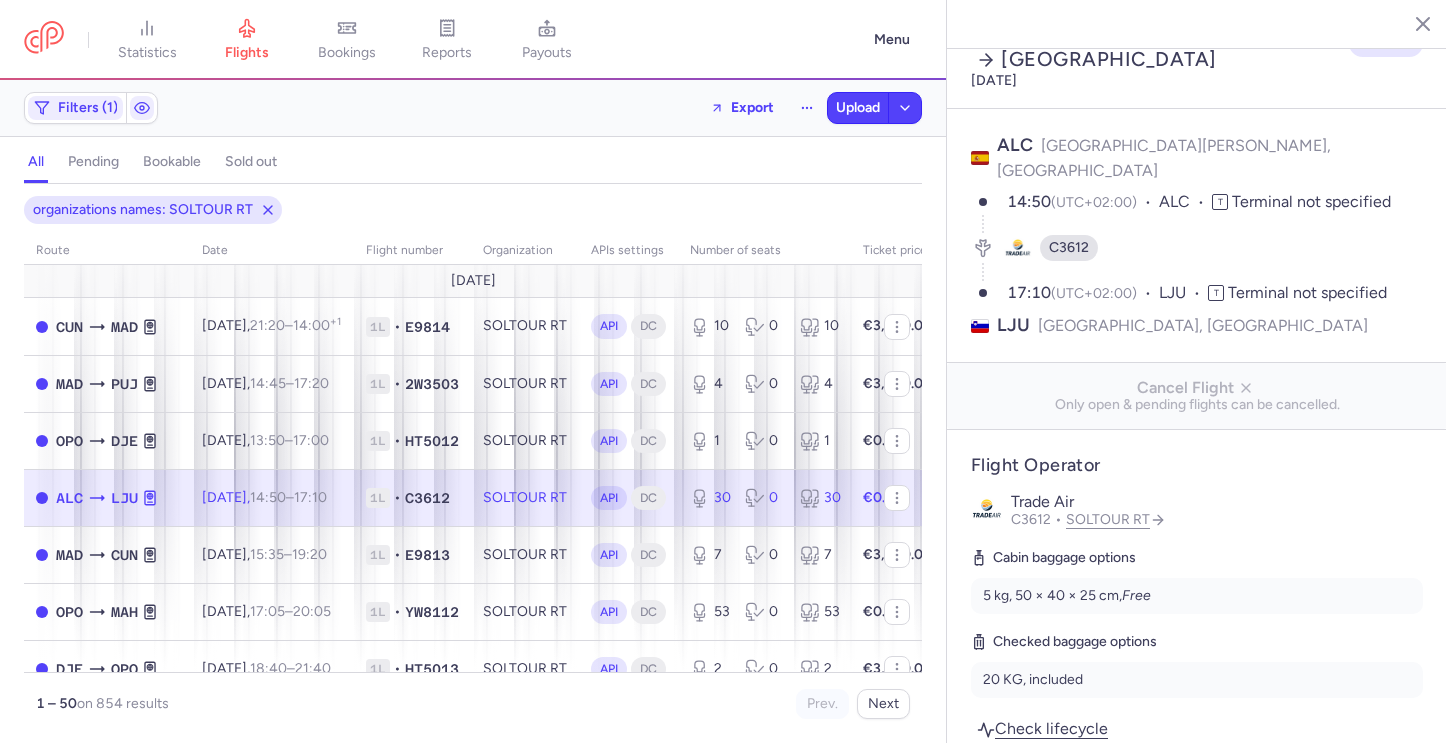 scroll, scrollTop: 72, scrollLeft: 0, axis: vertical 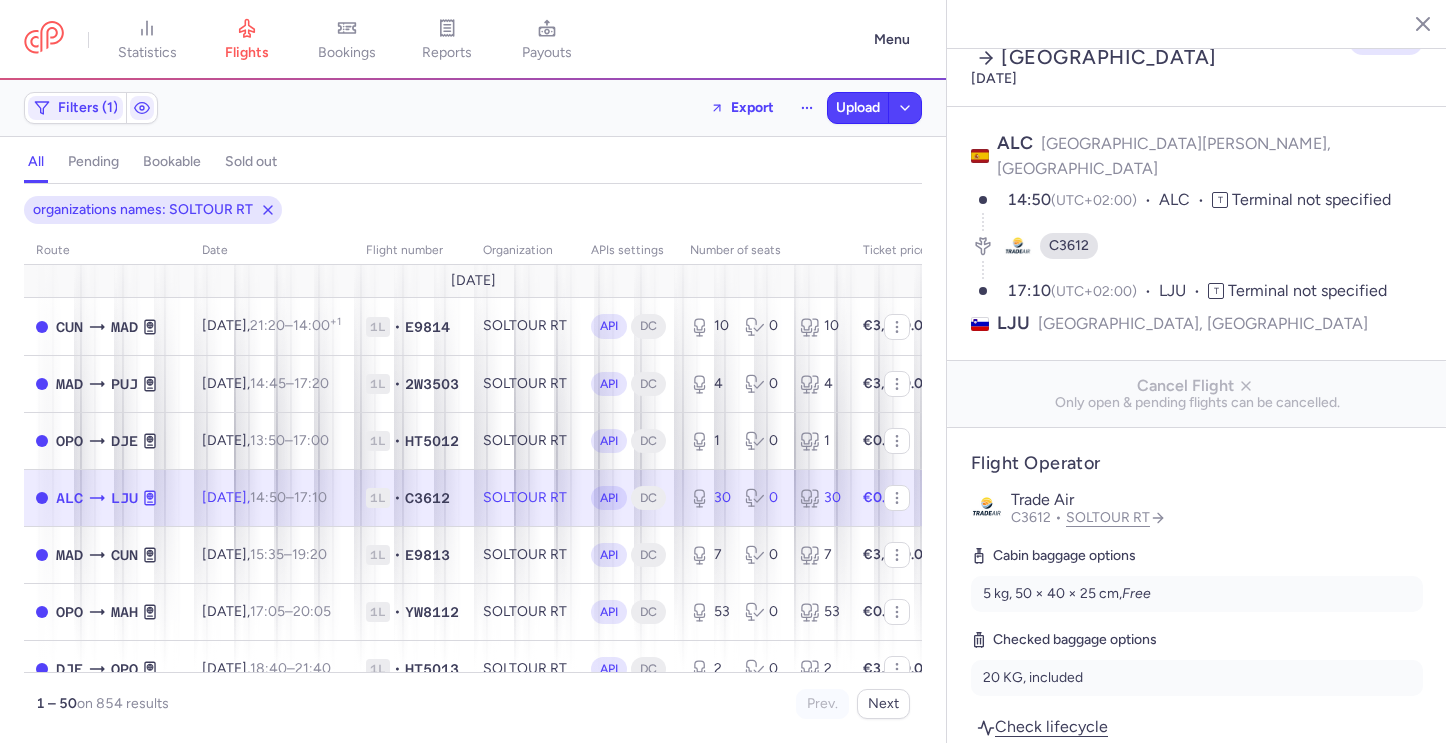 click 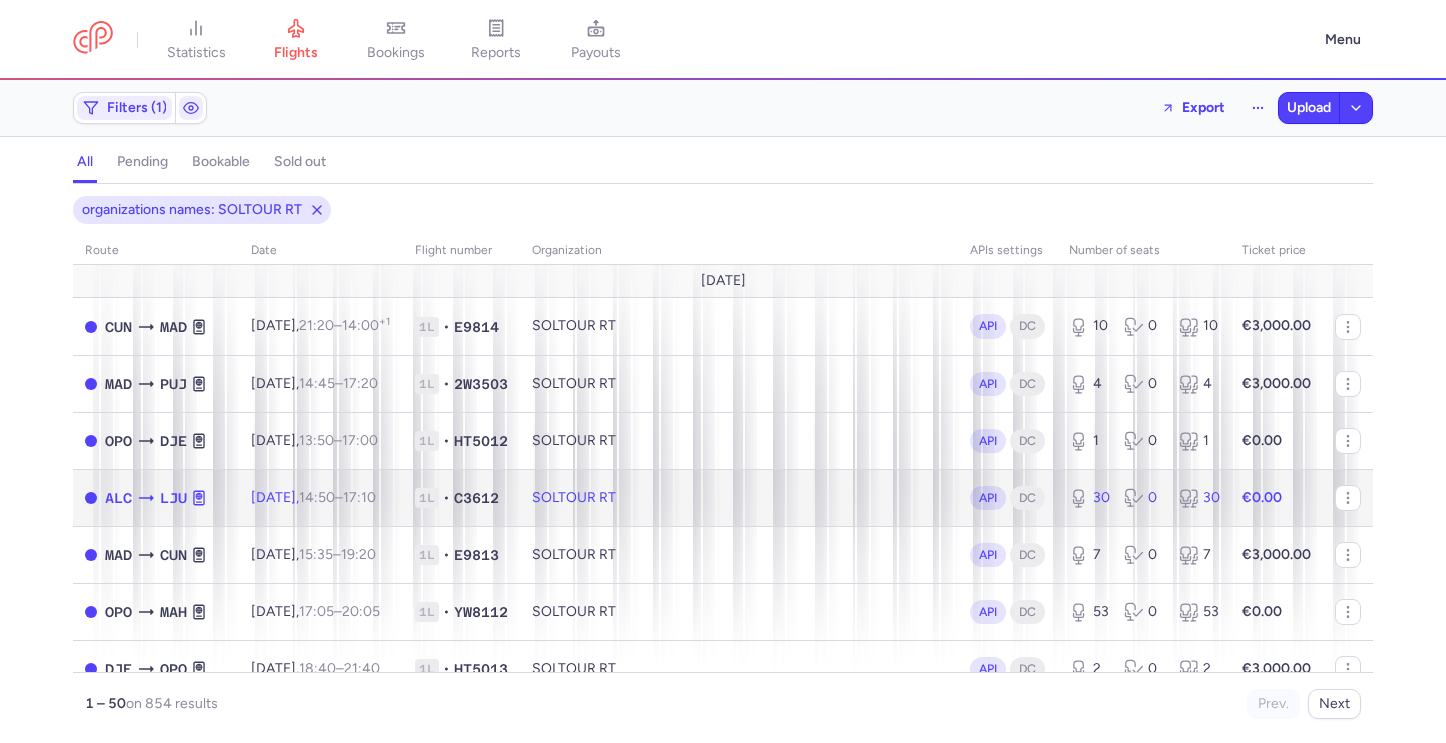click on "SOLTOUR RT" 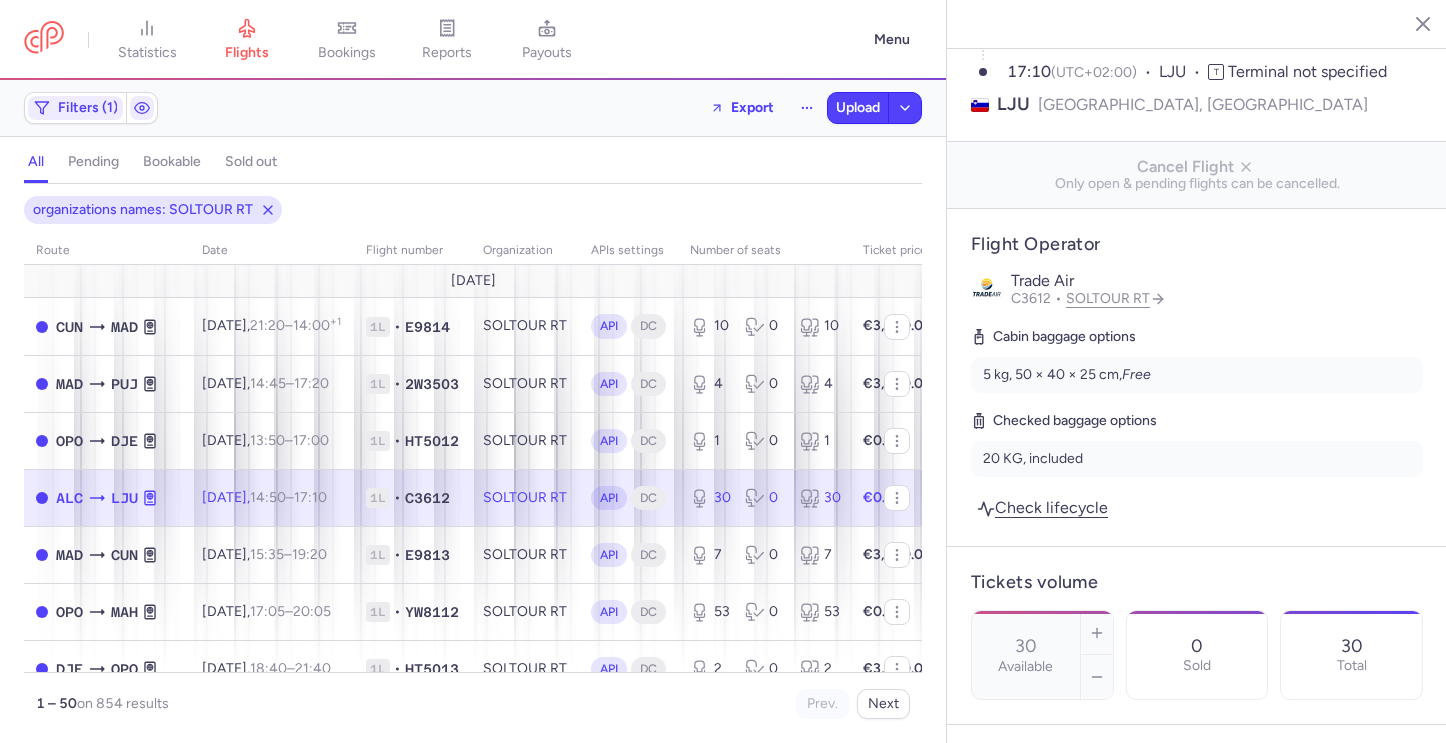 scroll, scrollTop: 321, scrollLeft: 0, axis: vertical 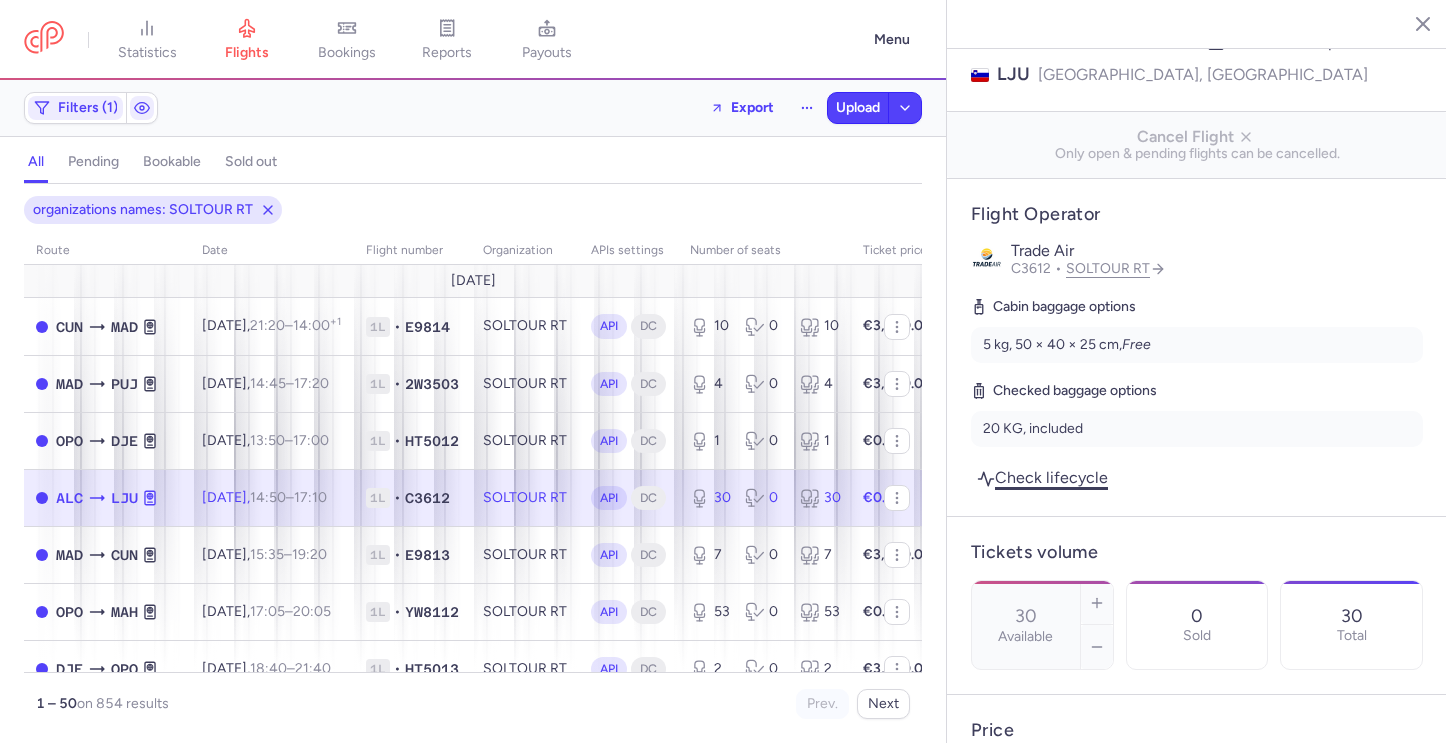 click on "Check lifecycle" at bounding box center (1042, 477) 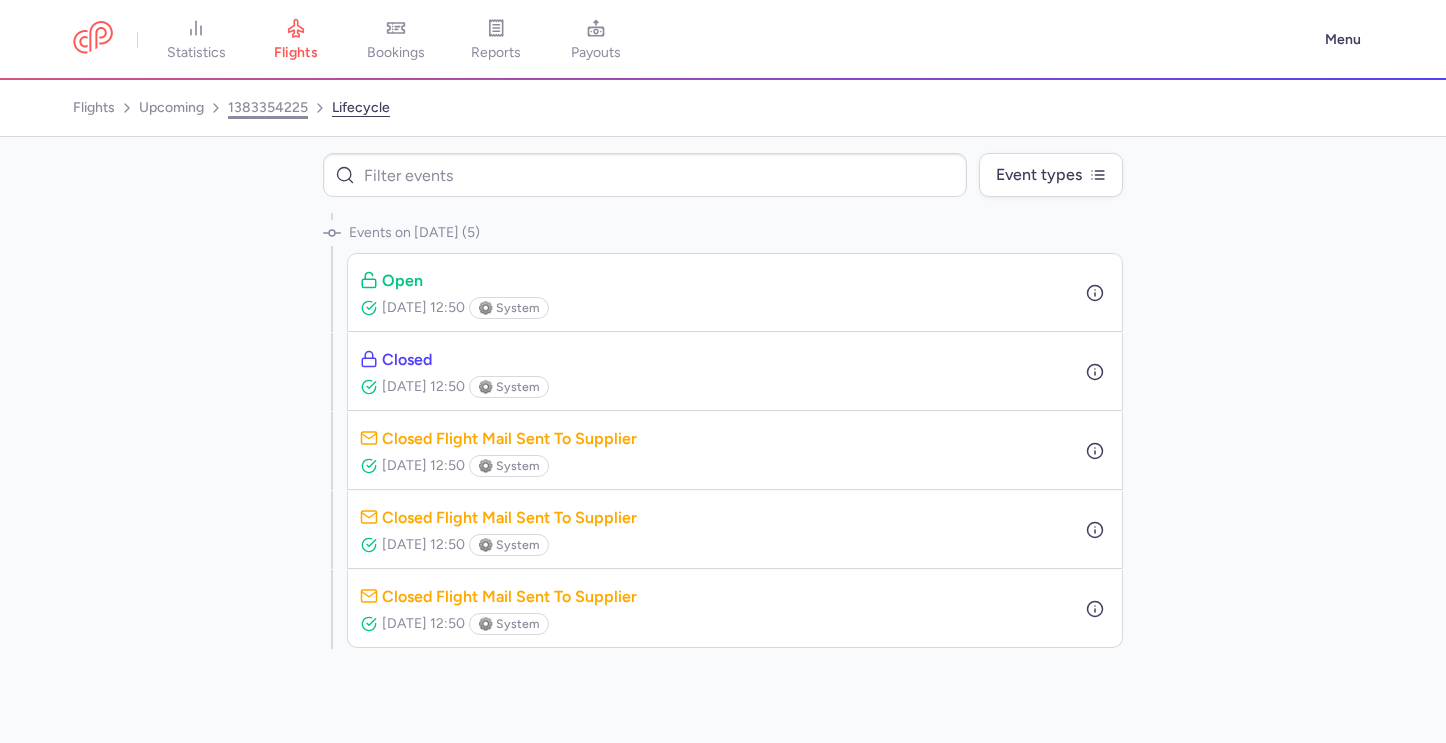 click on "1383354225" at bounding box center (268, 108) 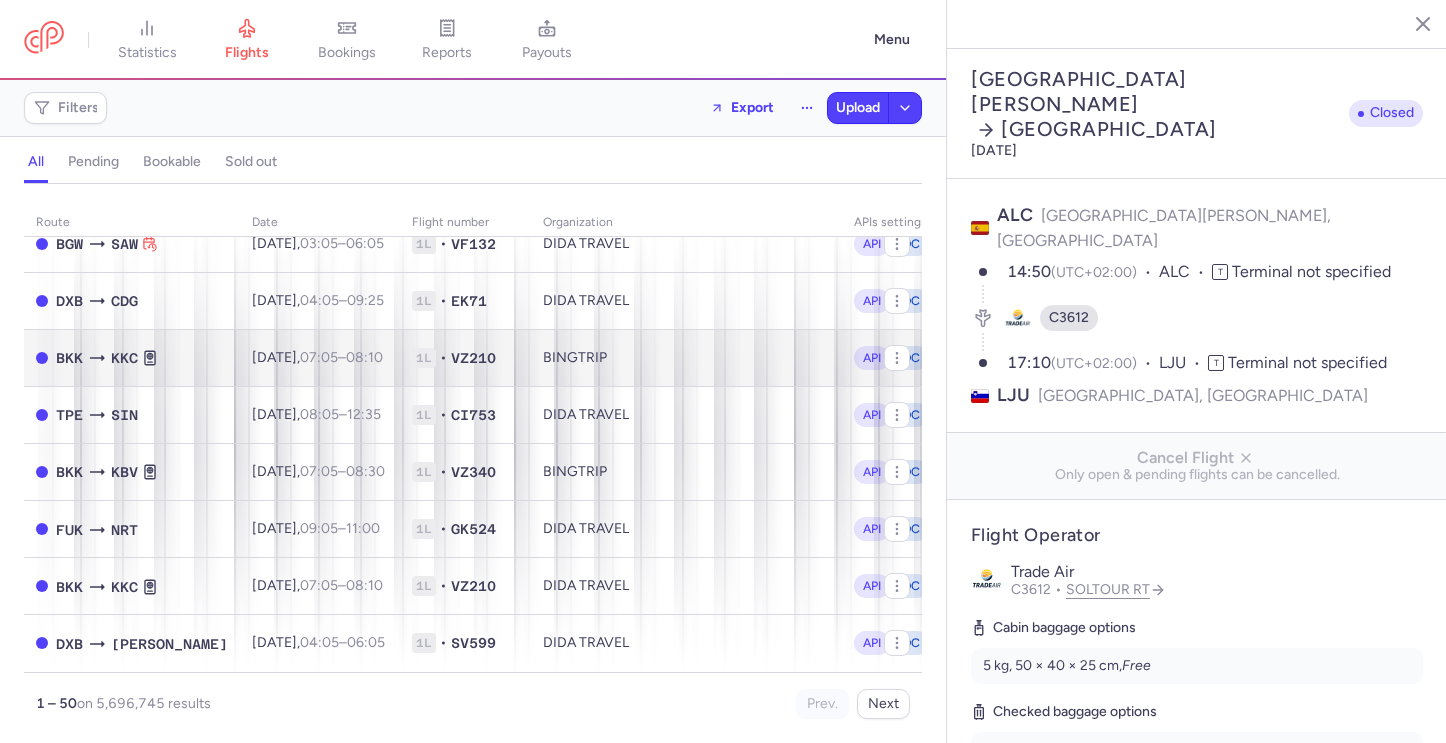 scroll, scrollTop: 2448, scrollLeft: 0, axis: vertical 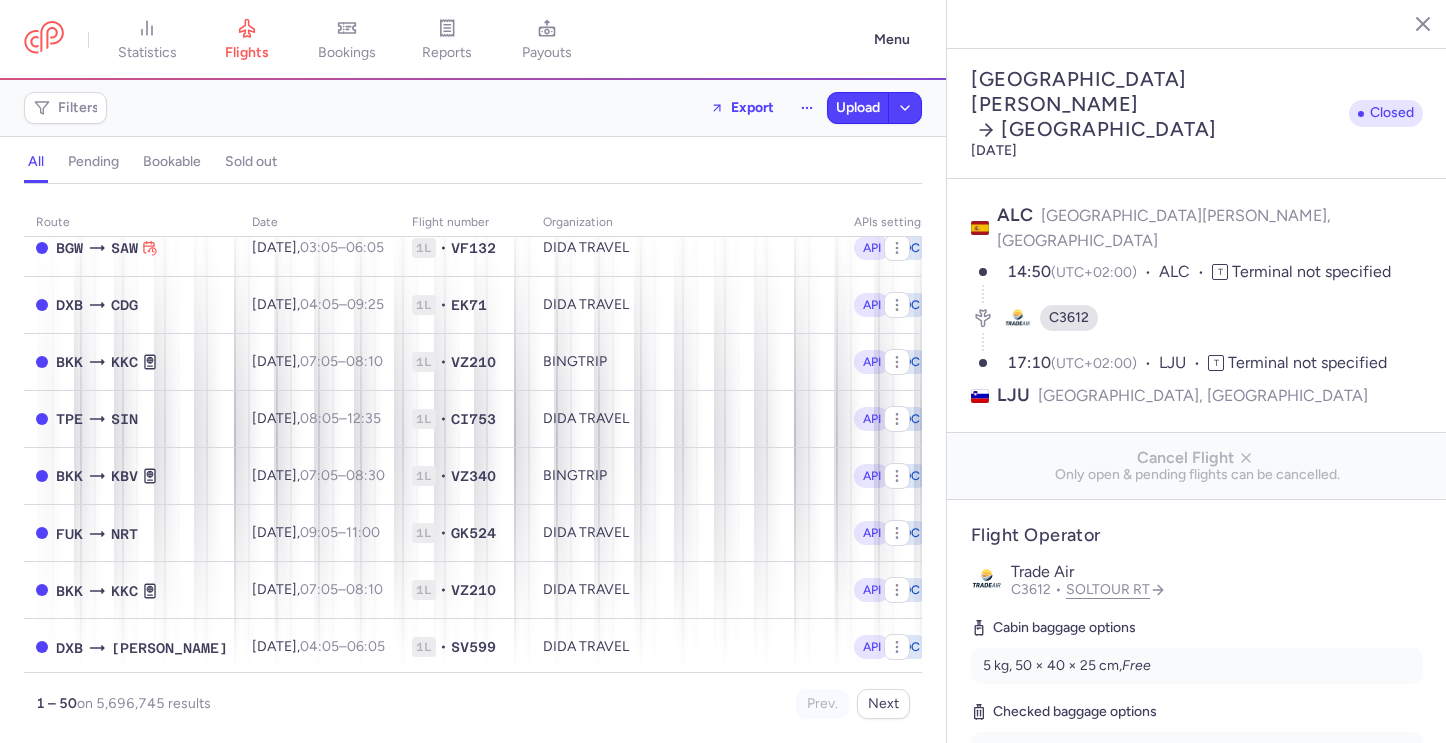click 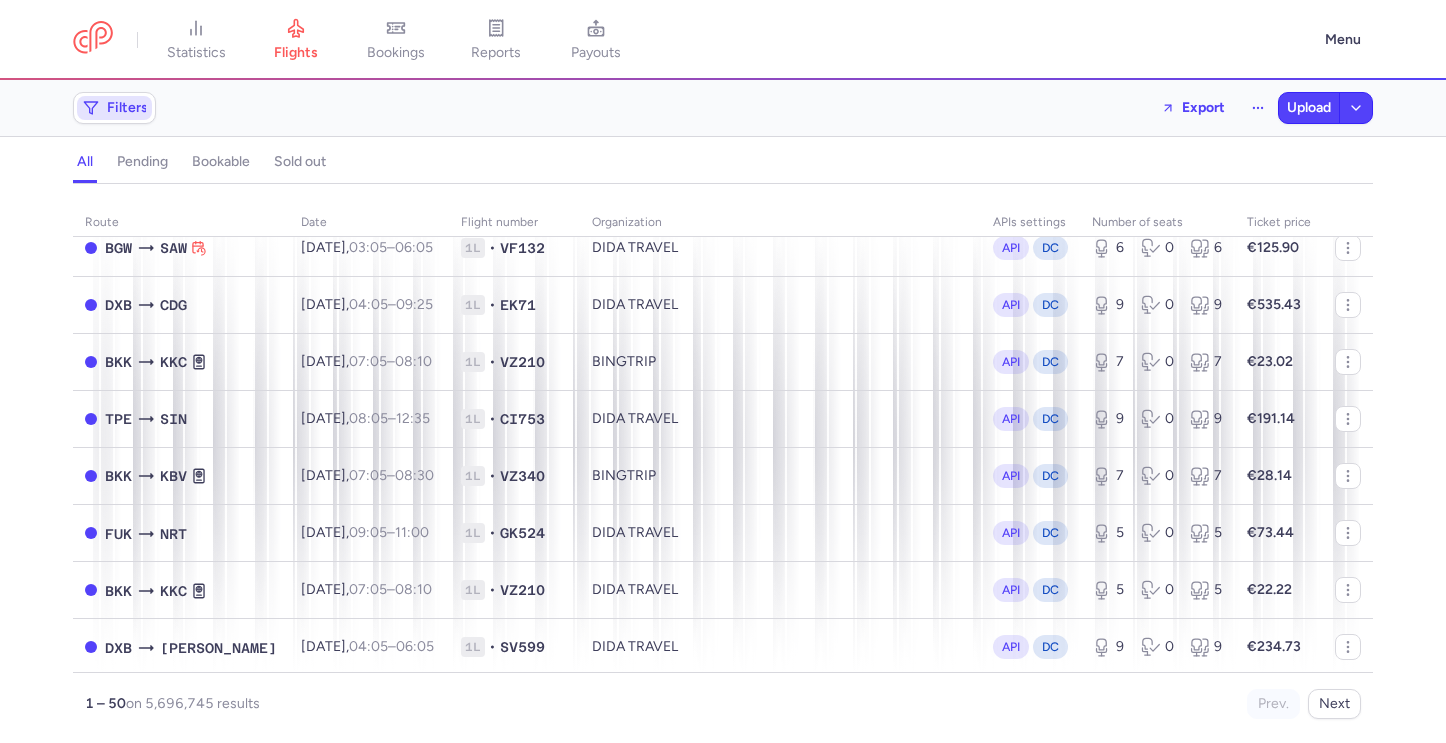 click on "Filters" 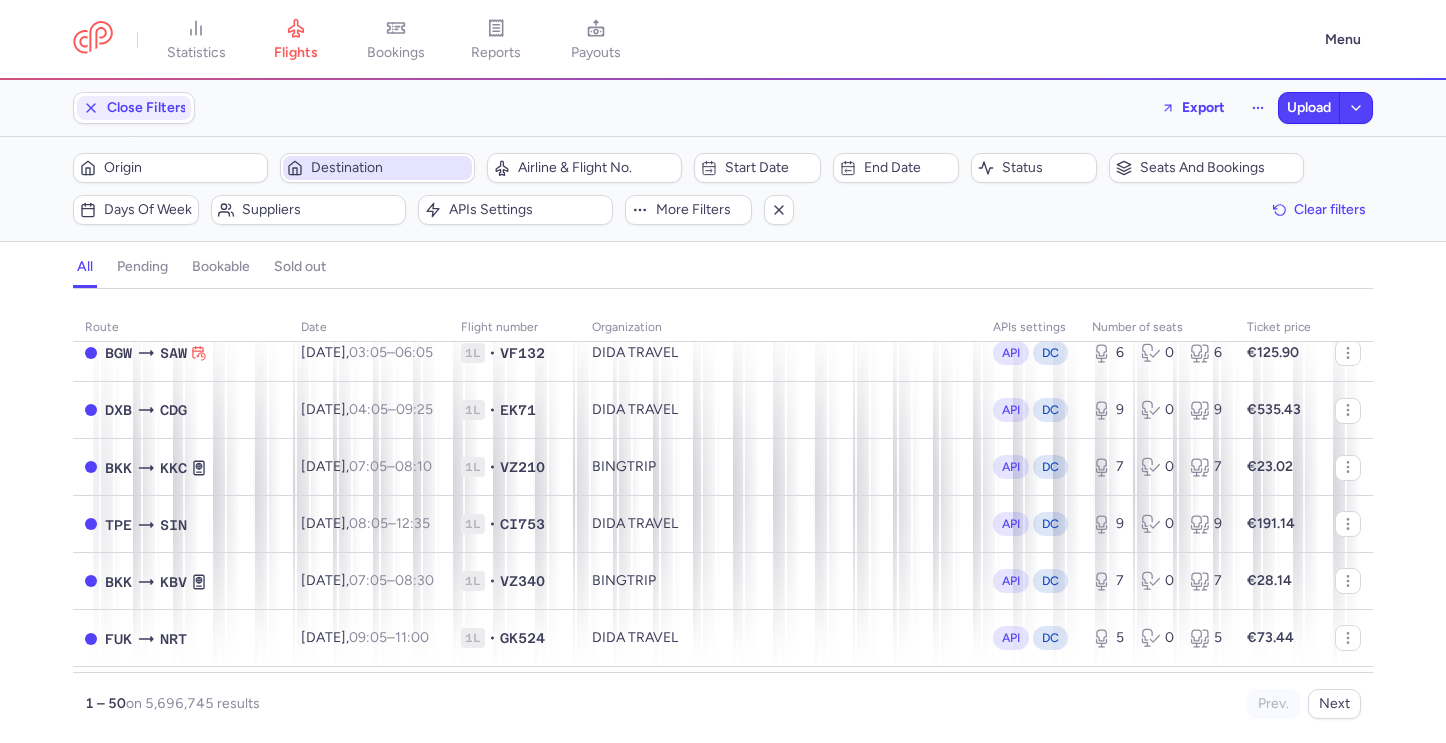 scroll, scrollTop: 0, scrollLeft: 0, axis: both 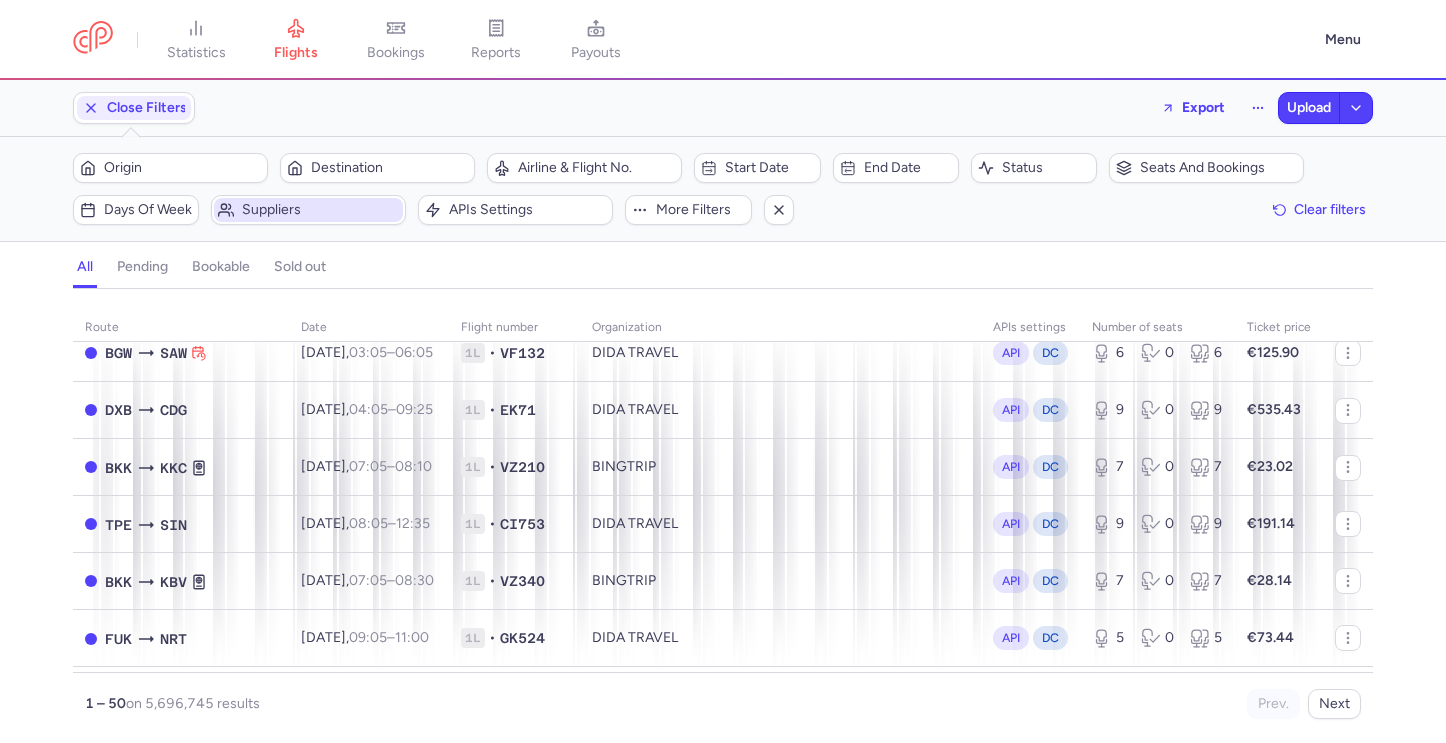click on "Suppliers" at bounding box center (320, 210) 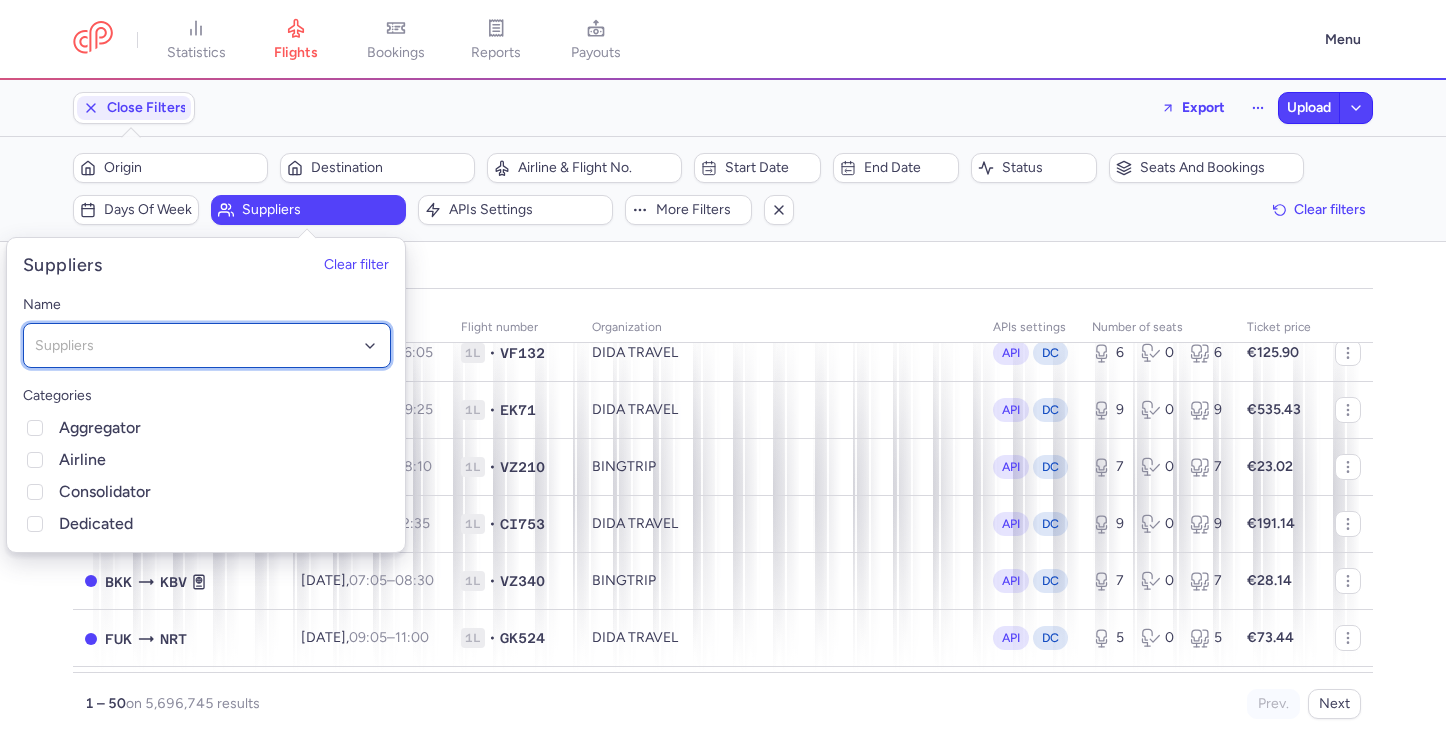 click on "Suppliers" 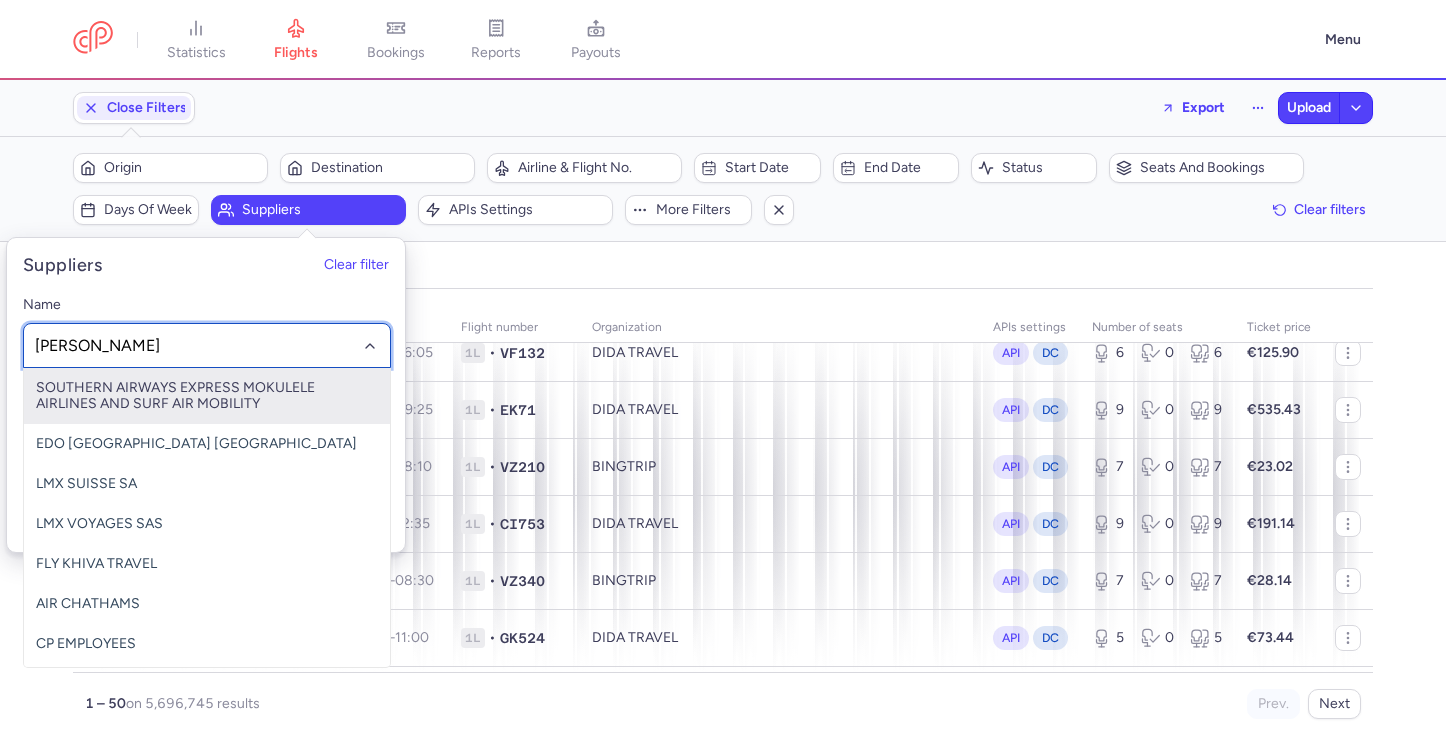 type on "solto" 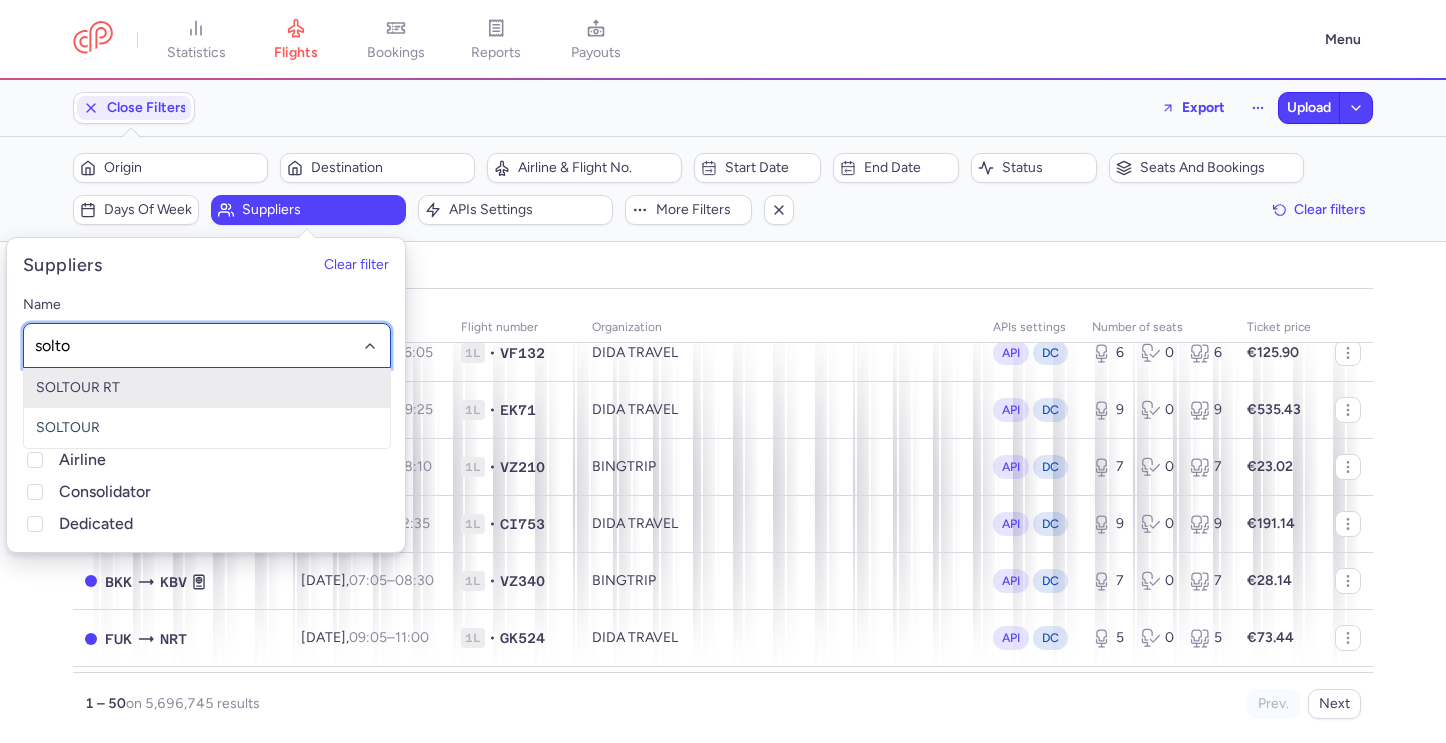 click on "SOLTOUR RT" at bounding box center [207, 388] 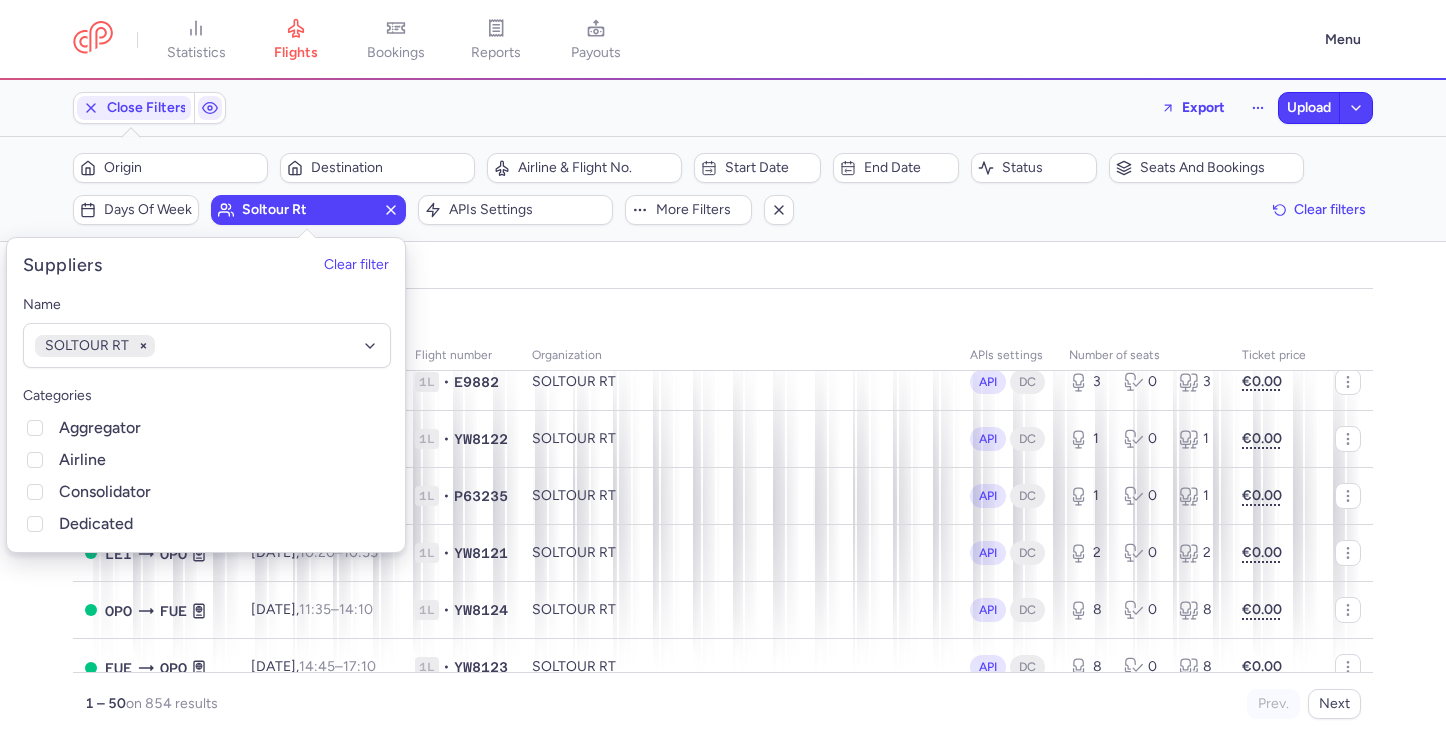 click on "organizations names: SOLTOUR RT route date Flight number organization APIs settings number of seats Ticket price July 25  CUN  MAD Sun, 27 Jul,  21:20  –  14:00  +1 1L • E9814 SOLTOUR RT API DC 10 0 10 €3,000.00  MAD  PUJ Mon, 28 Jul,  14:45  –  17:20  +0 1L • 2W3503 SOLTOUR RT API DC 4 0 4 €3,000.00  OPO  DJE Mon, 28 Jul,  13:50  –  17:00  +0 1L • HT5012 SOLTOUR RT API DC 1 0 1 €0.00  ALC  LJU Mon, 28 Jul,  14:50  –  17:10  +0 1L • C3612 SOLTOUR RT API DC 30 0 30 €0.00  MAD  CUN Mon, 28 Jul,  15:35  –  19:20  +0 1L • E9813 SOLTOUR RT API DC 7 0 7 €3,000.00  OPO  MAH Mon, 28 Jul,  17:05  –  20:05  +0 1L • YW8112 SOLTOUR RT API DC 53 0 53 €0.00  DJE  OPO Mon, 28 Jul,  18:40  –  21:40  +0 1L • HT5013 SOLTOUR RT API DC 2 0 2 €3,000.00  MAH  OPO Mon, 28 Jul,  20:35  –  21:35  +0 1L • YW8111 SOLTOUR RT API DC 4 0 4 €3,000.00  PUJ  MAD Mon, 28 Jul,  19:20  –  09:45  +1 1L • 2W3504 SOLTOUR RT API DC 5 0 5 €3,000.00  CUN  MAD Mon, 28 Jul,  21:20  –  14:00  +1 1L" 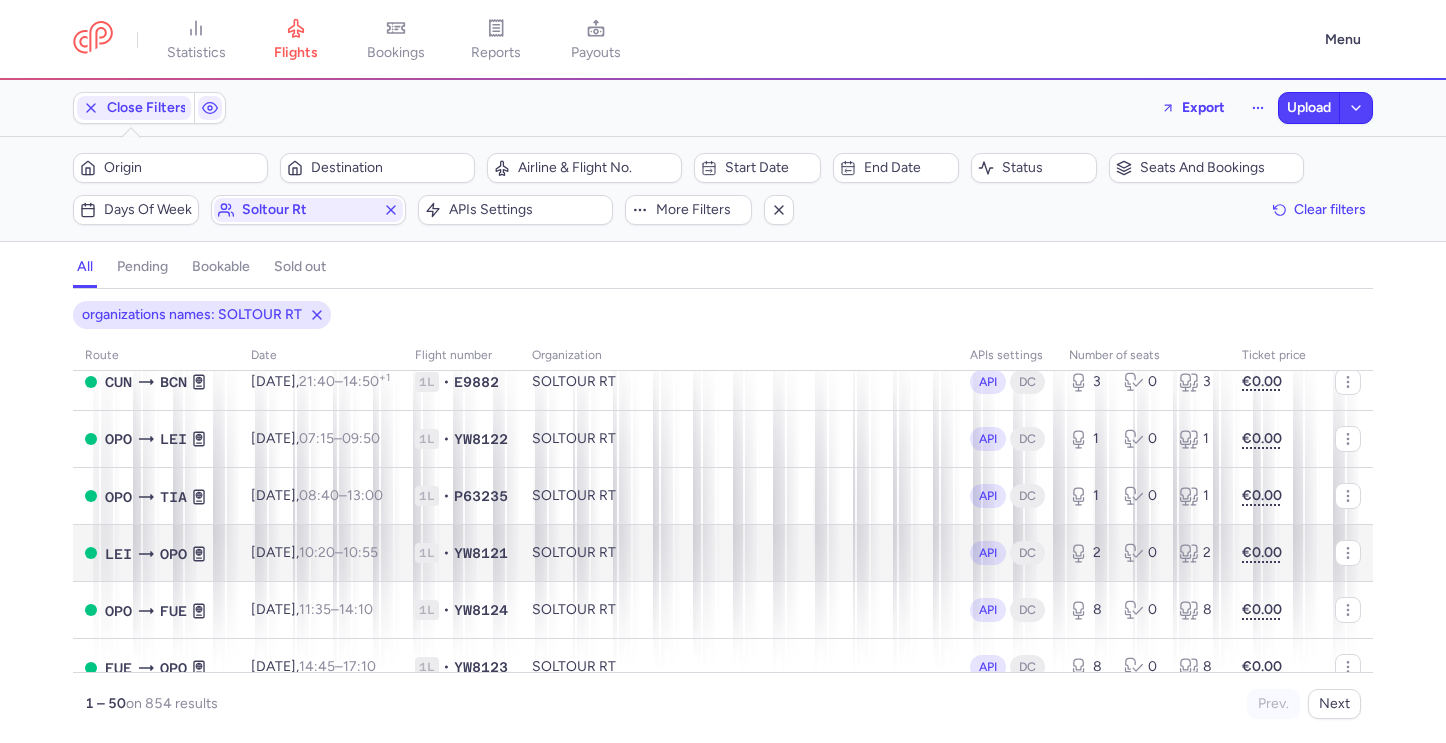 scroll, scrollTop: 2626, scrollLeft: 0, axis: vertical 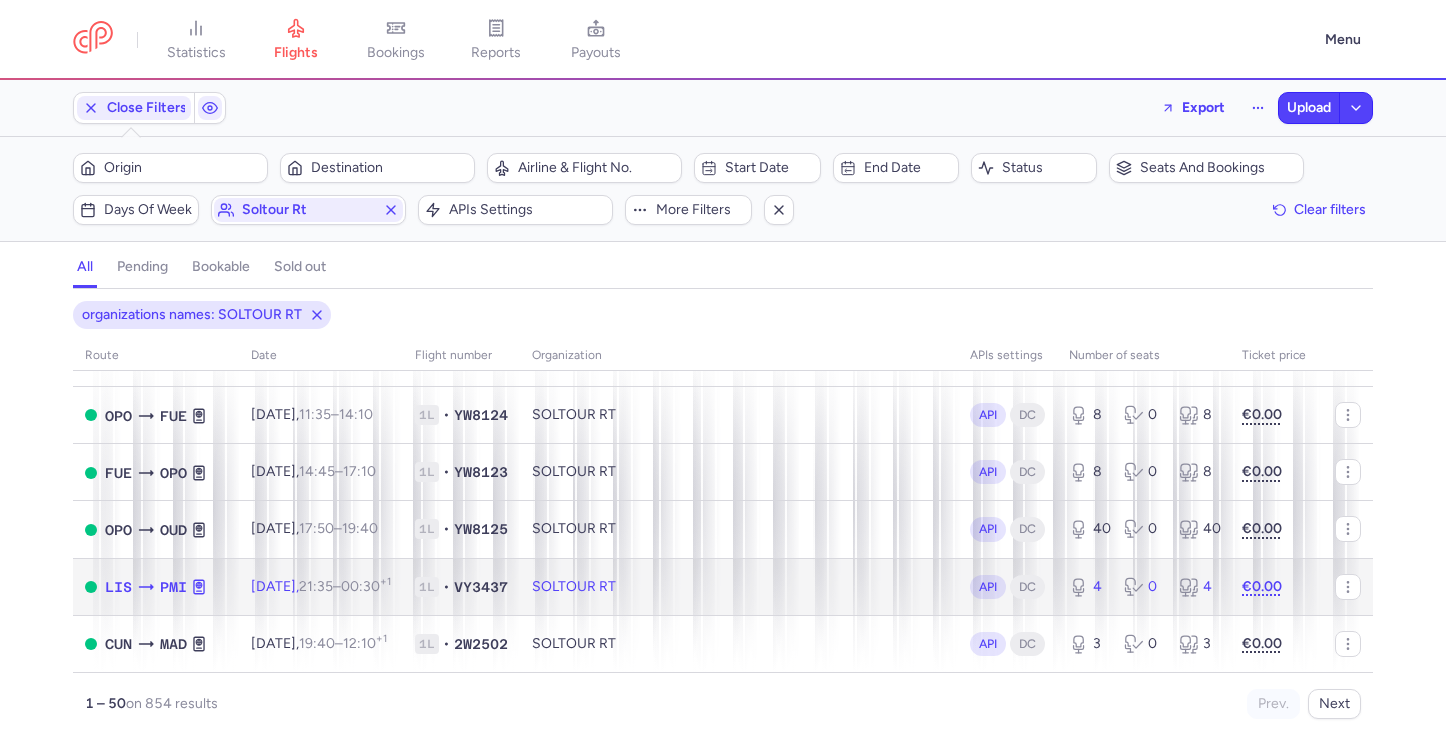 click on "SOLTOUR RT" 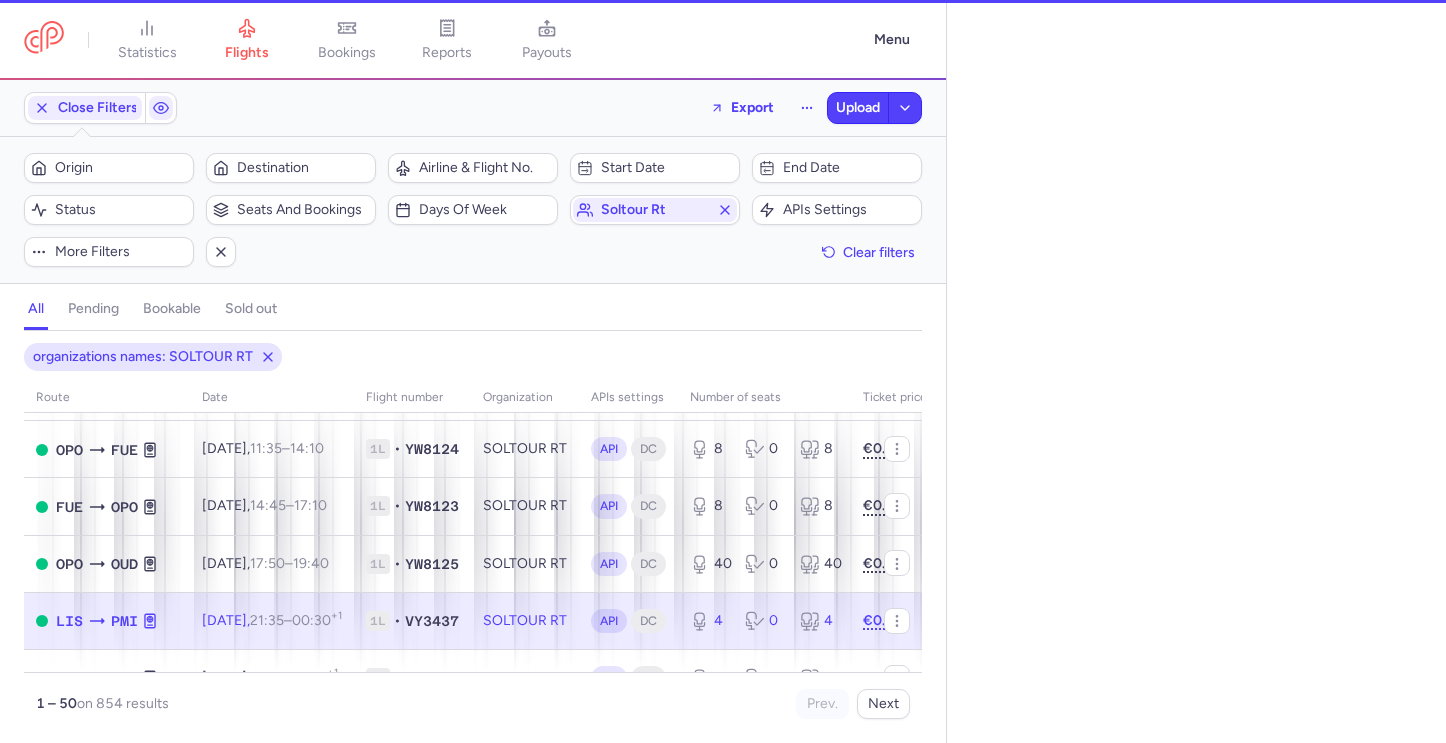 select on "days" 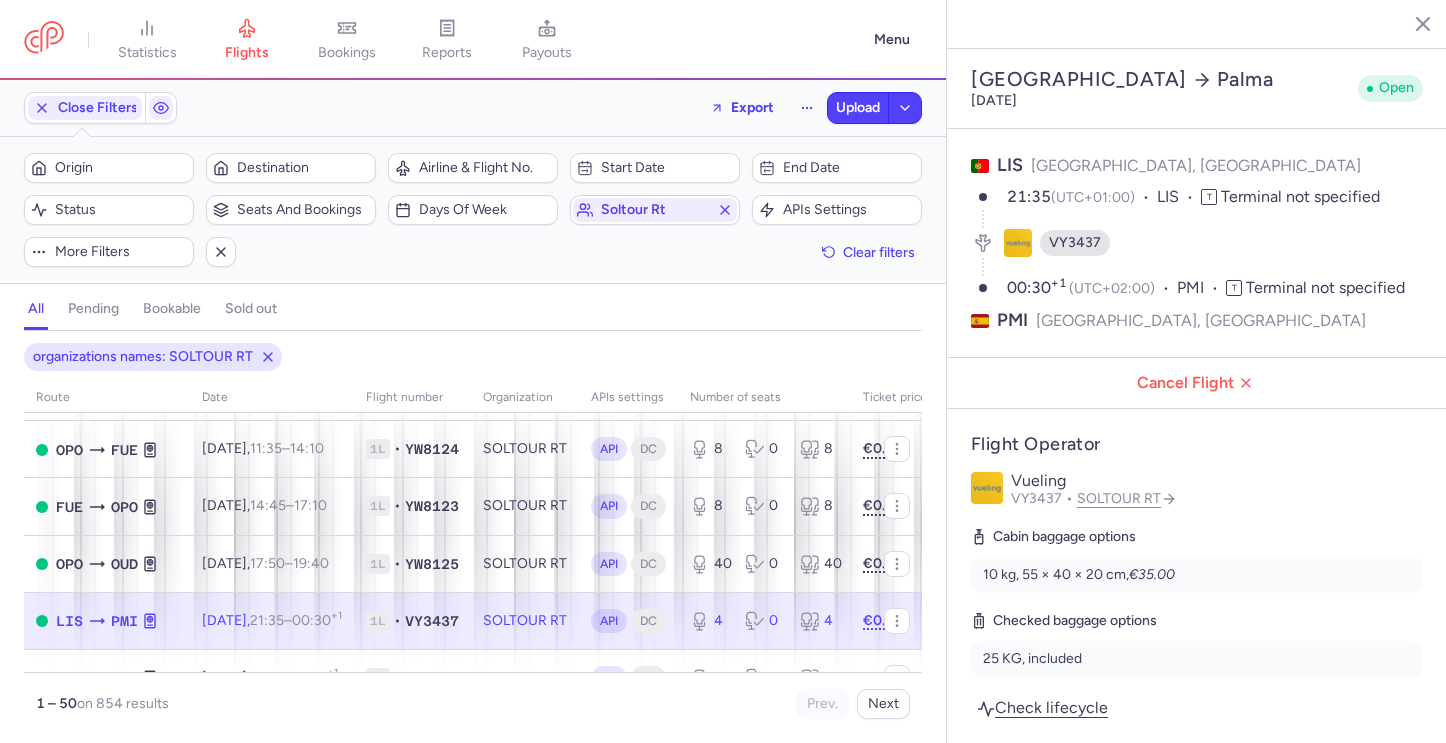 scroll, scrollTop: 536, scrollLeft: 0, axis: vertical 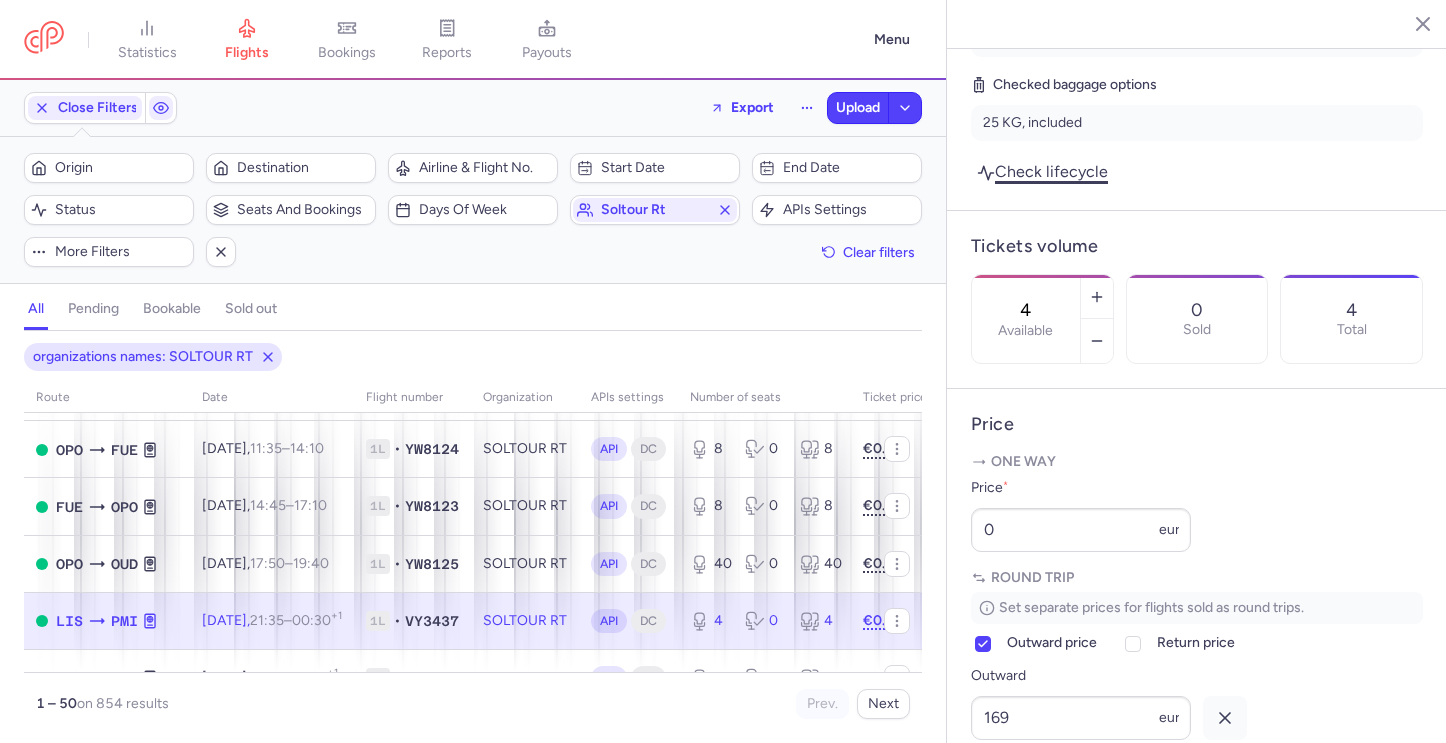click on "Check lifecycle" at bounding box center [1042, 171] 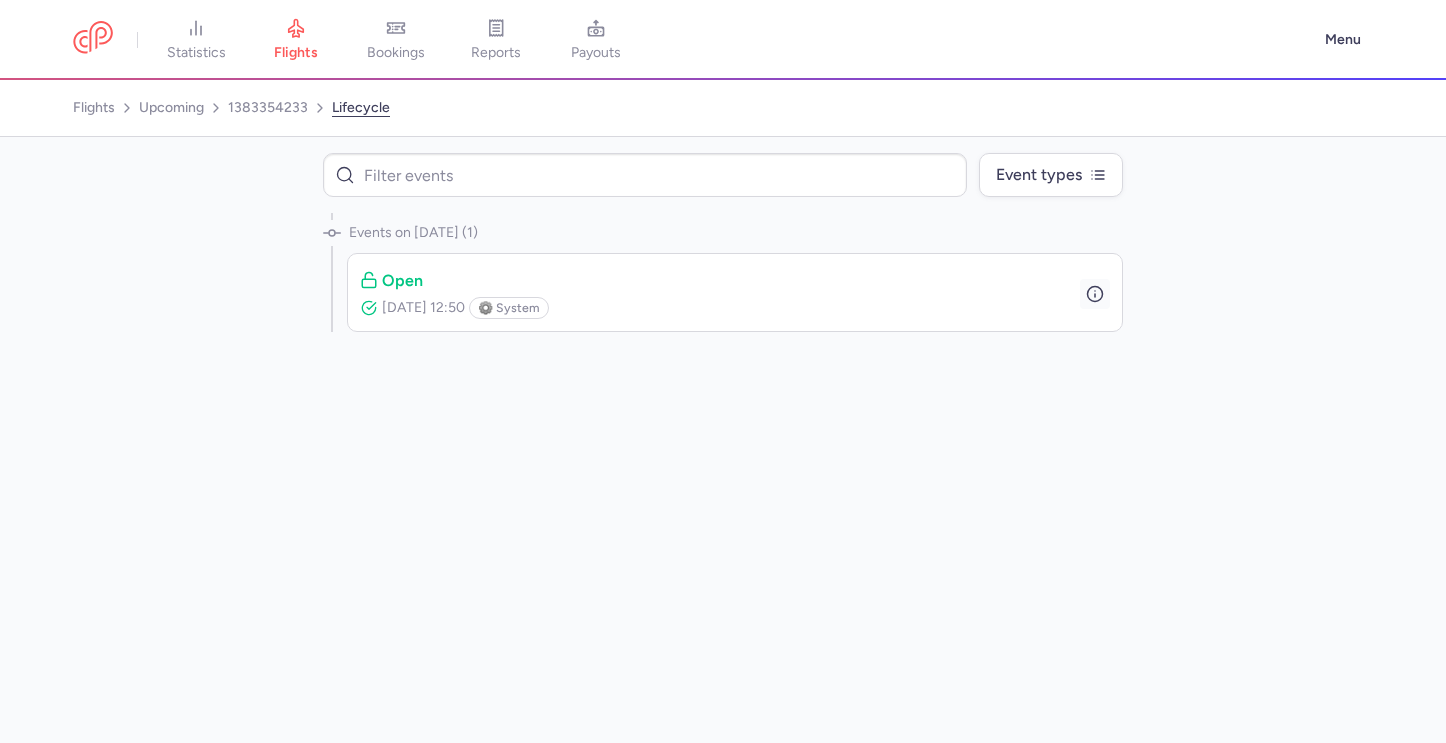 click 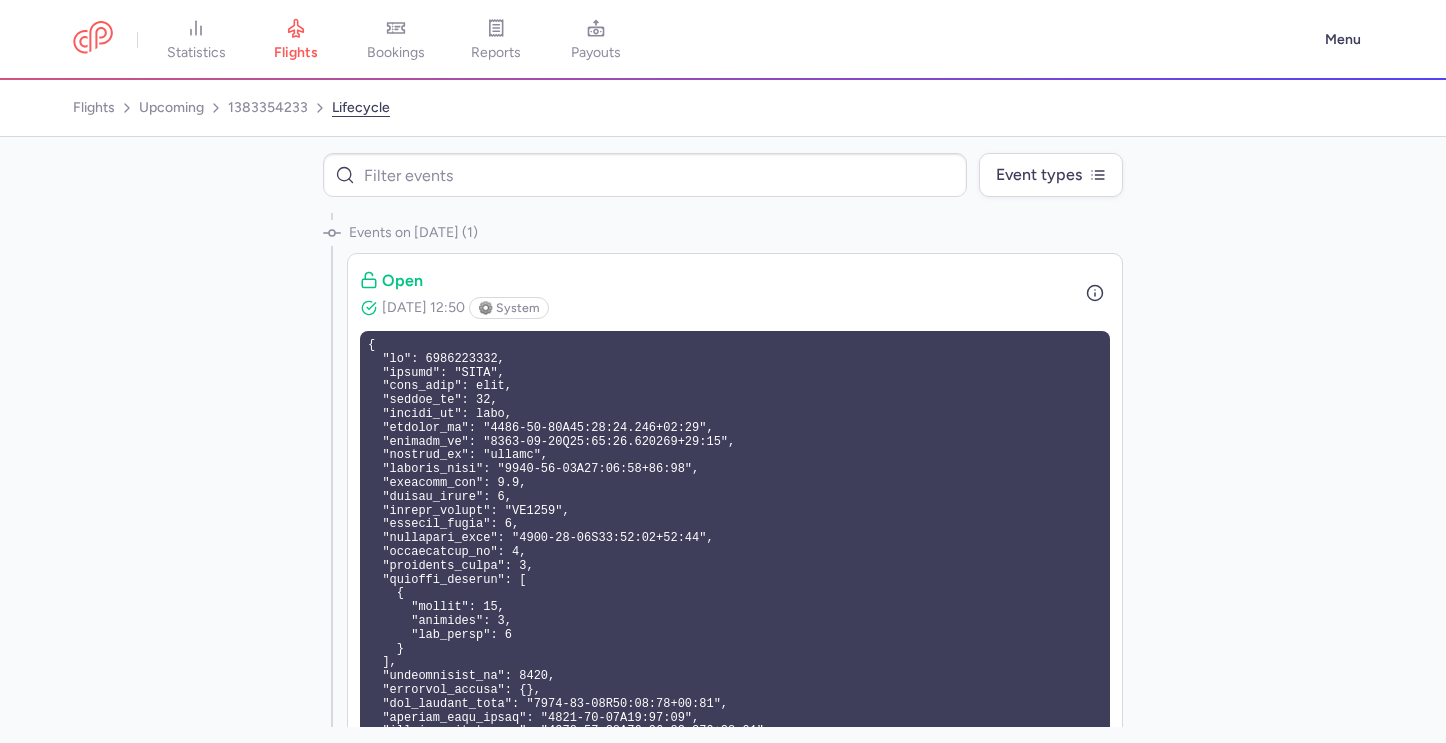 scroll, scrollTop: 185, scrollLeft: 0, axis: vertical 